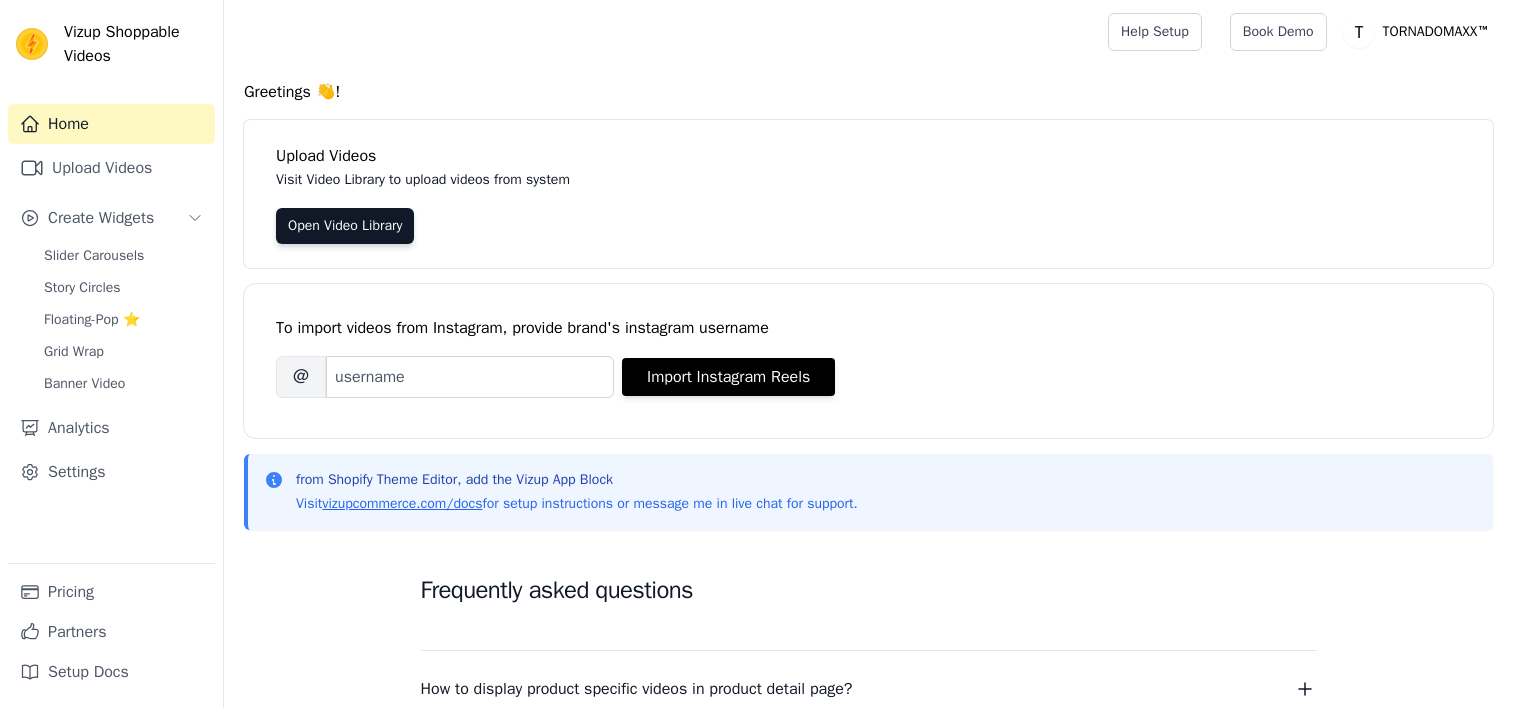 scroll, scrollTop: 0, scrollLeft: 0, axis: both 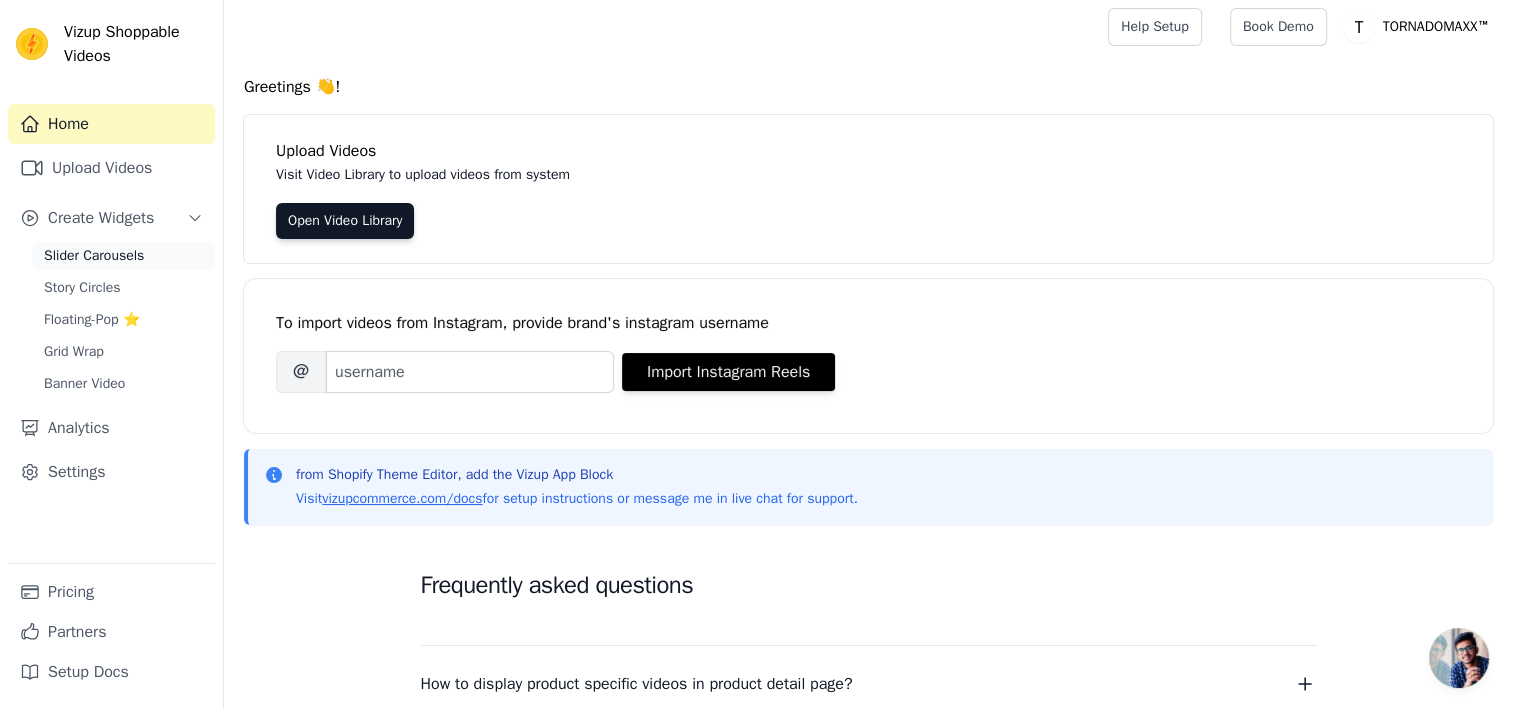 click on "Slider Carousels" at bounding box center (94, 256) 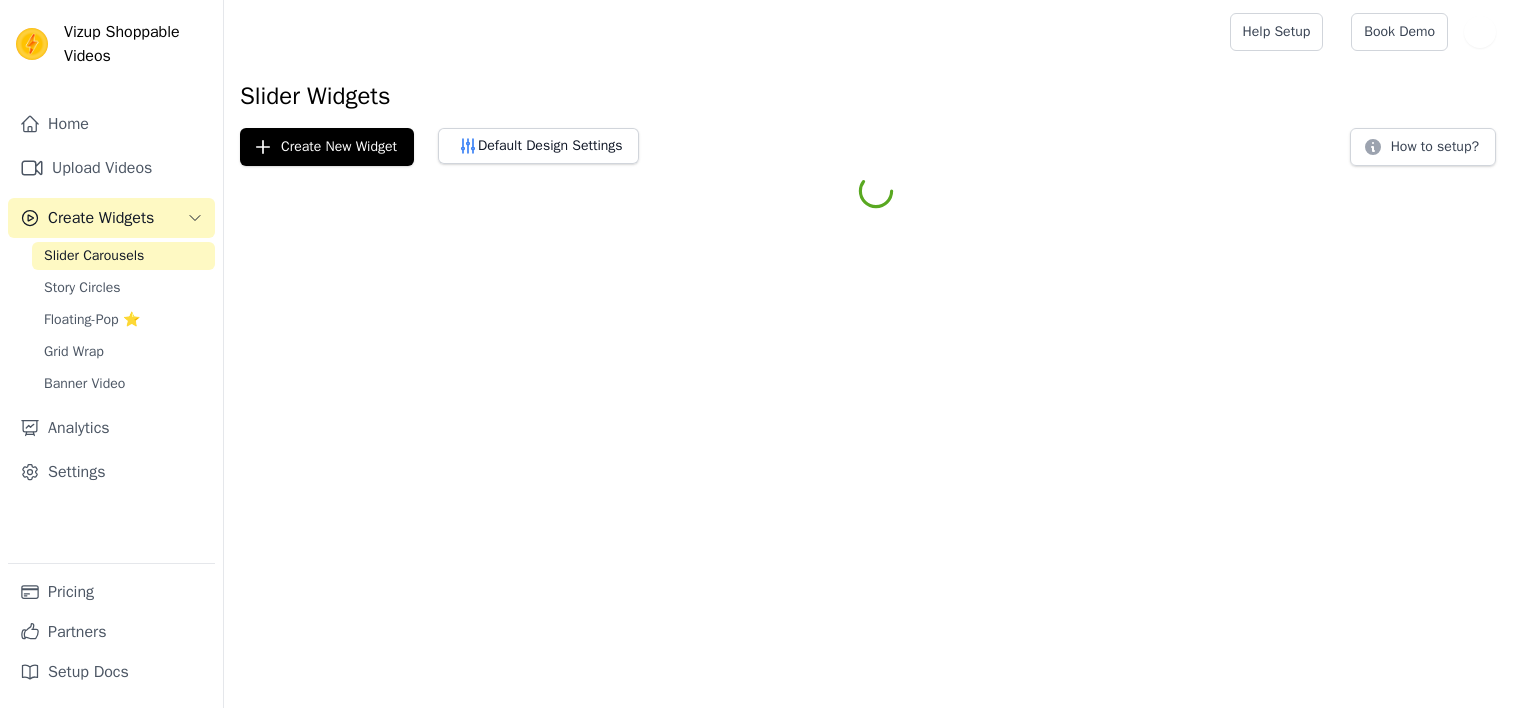 scroll, scrollTop: 0, scrollLeft: 0, axis: both 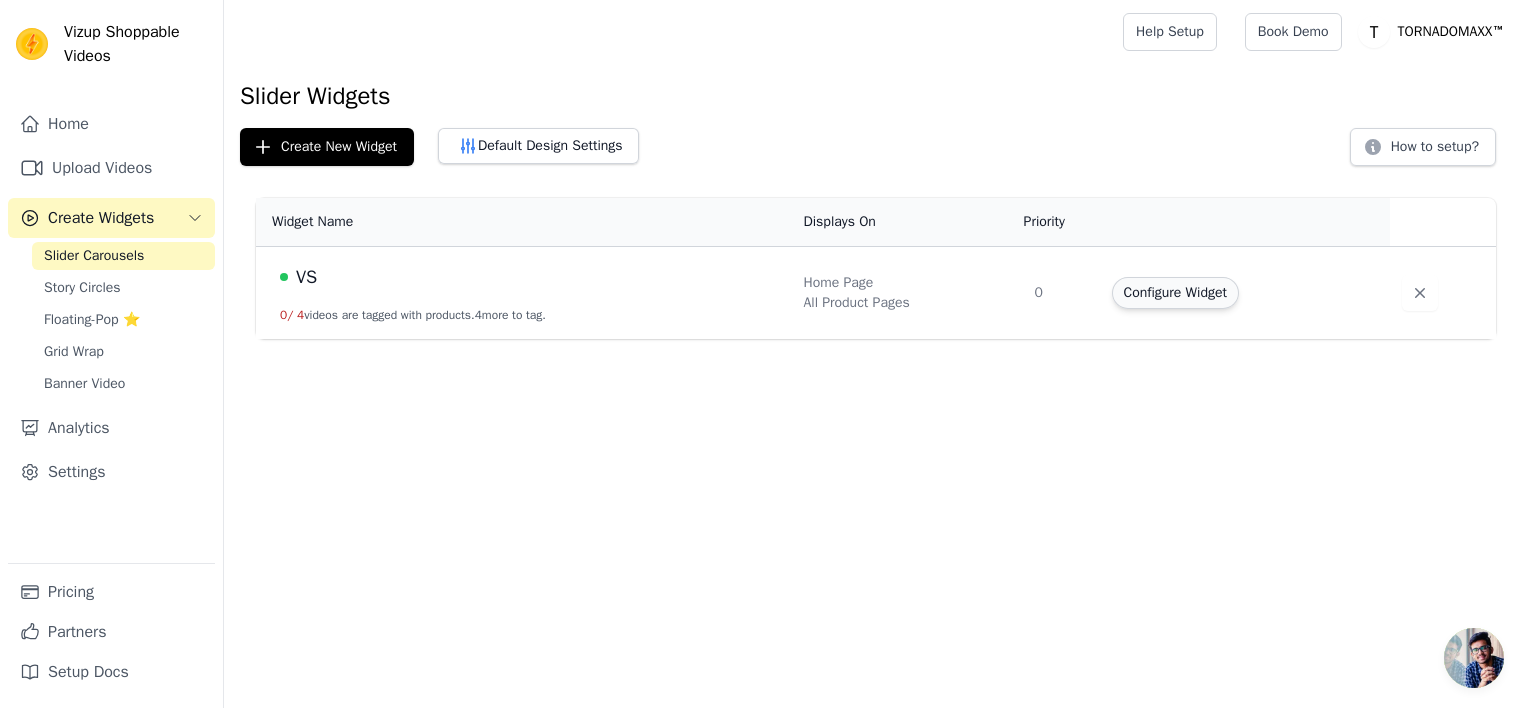 click on "Configure Widget" at bounding box center [1175, 293] 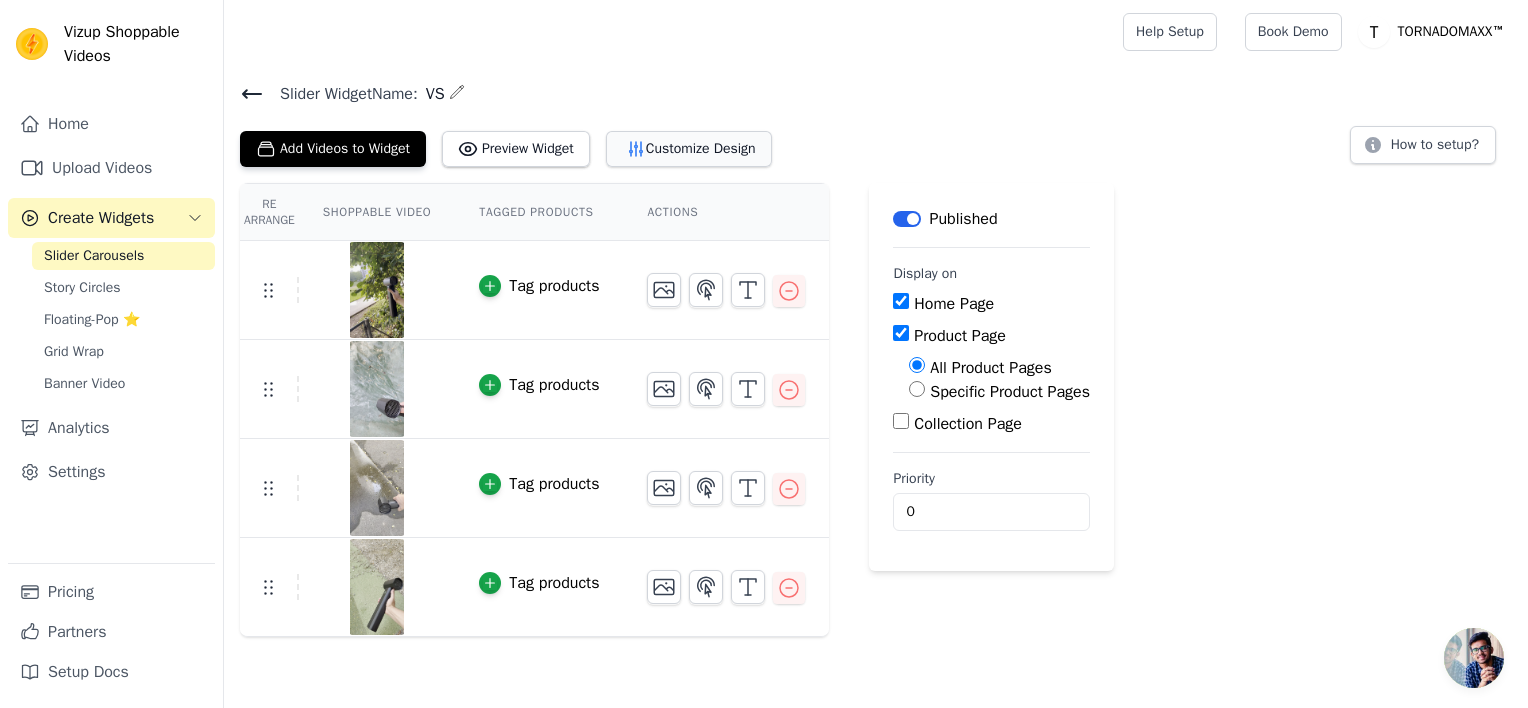 click on "Customize Design" at bounding box center (689, 149) 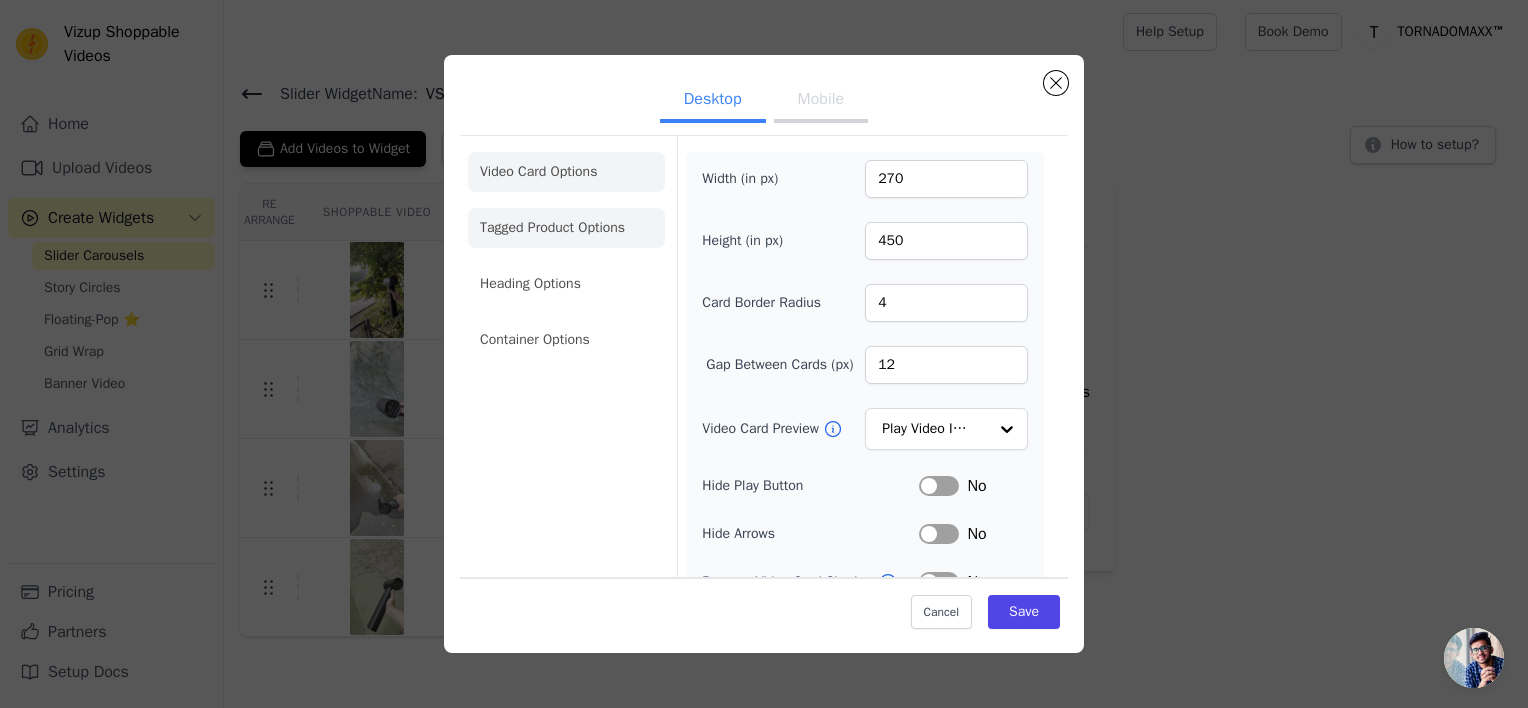 click on "Tagged Product Options" 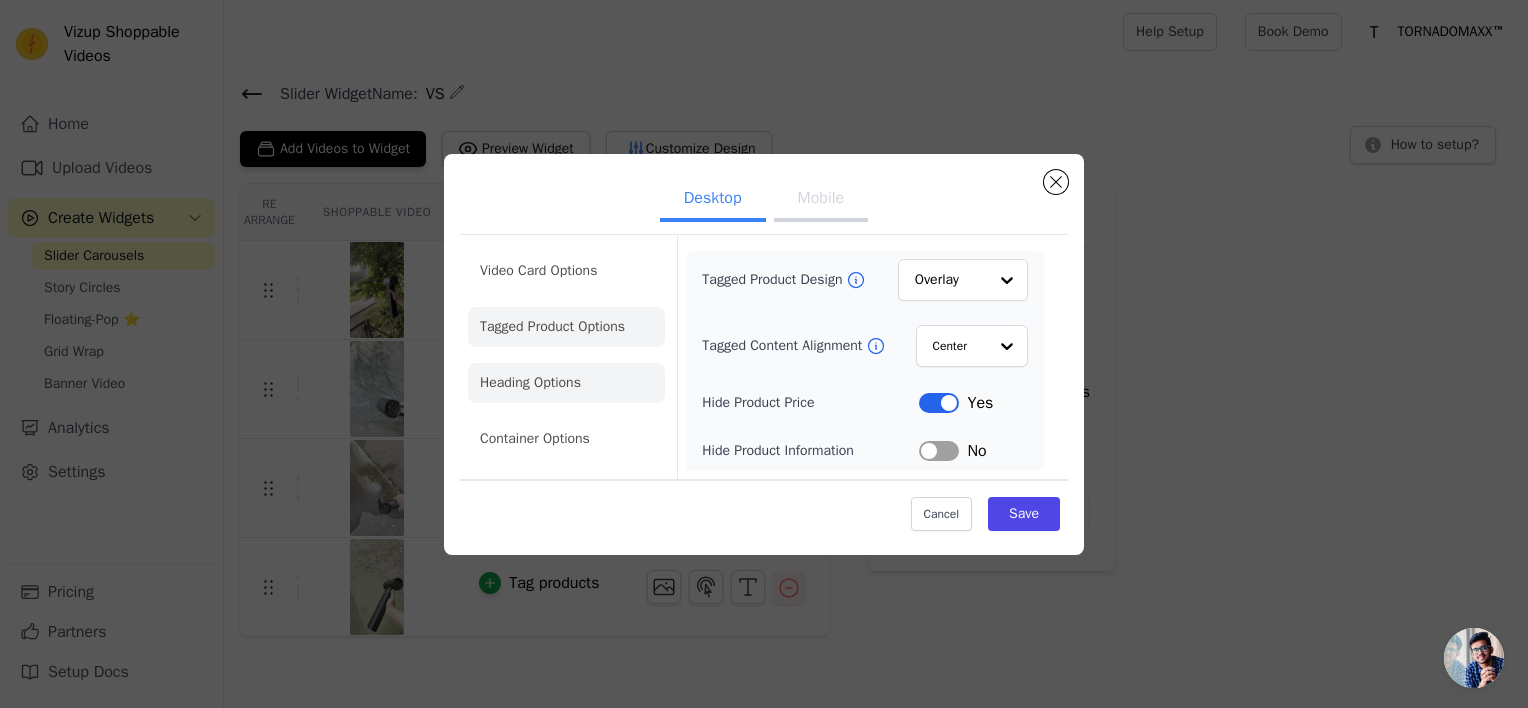 click on "Heading Options" 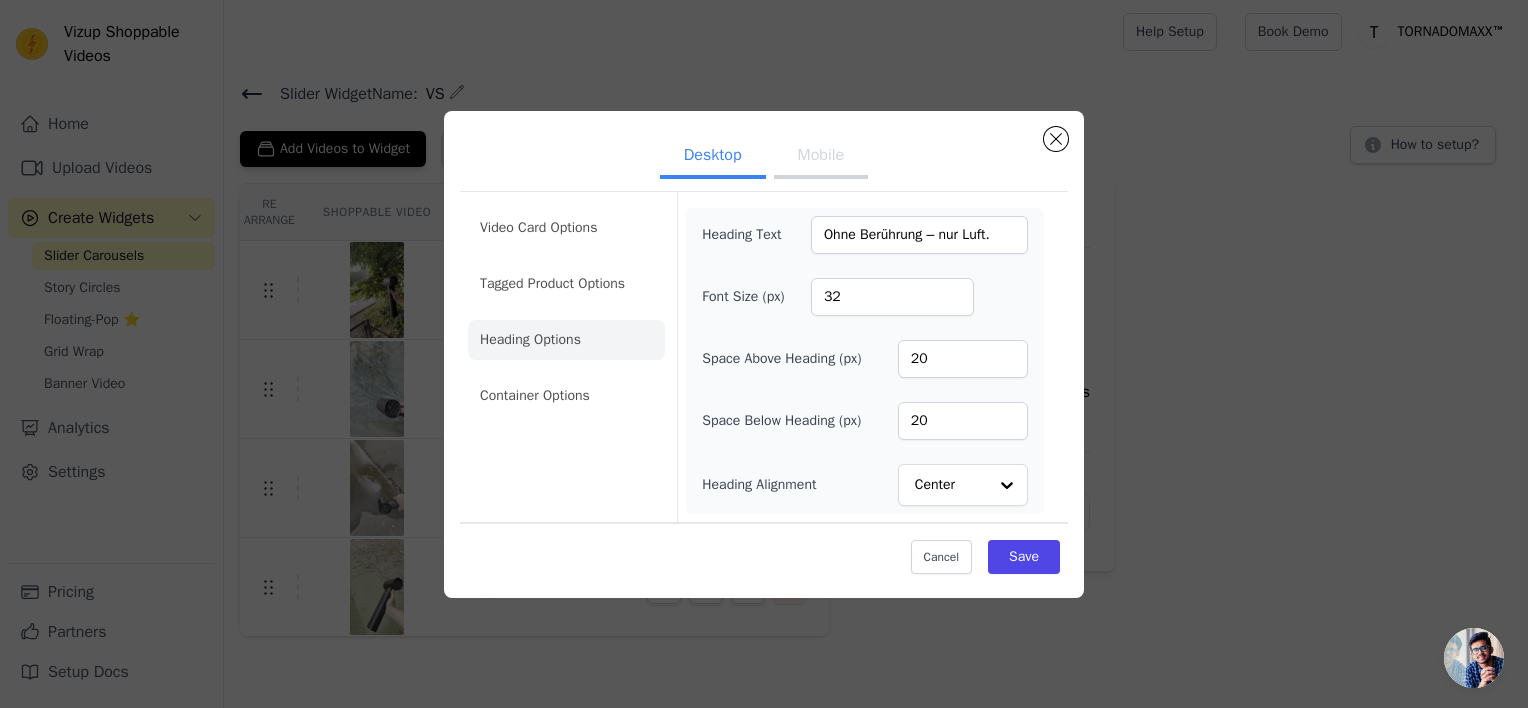 click on "Video Card Options Tagged Product Options Heading Options Container Options" at bounding box center (566, 312) 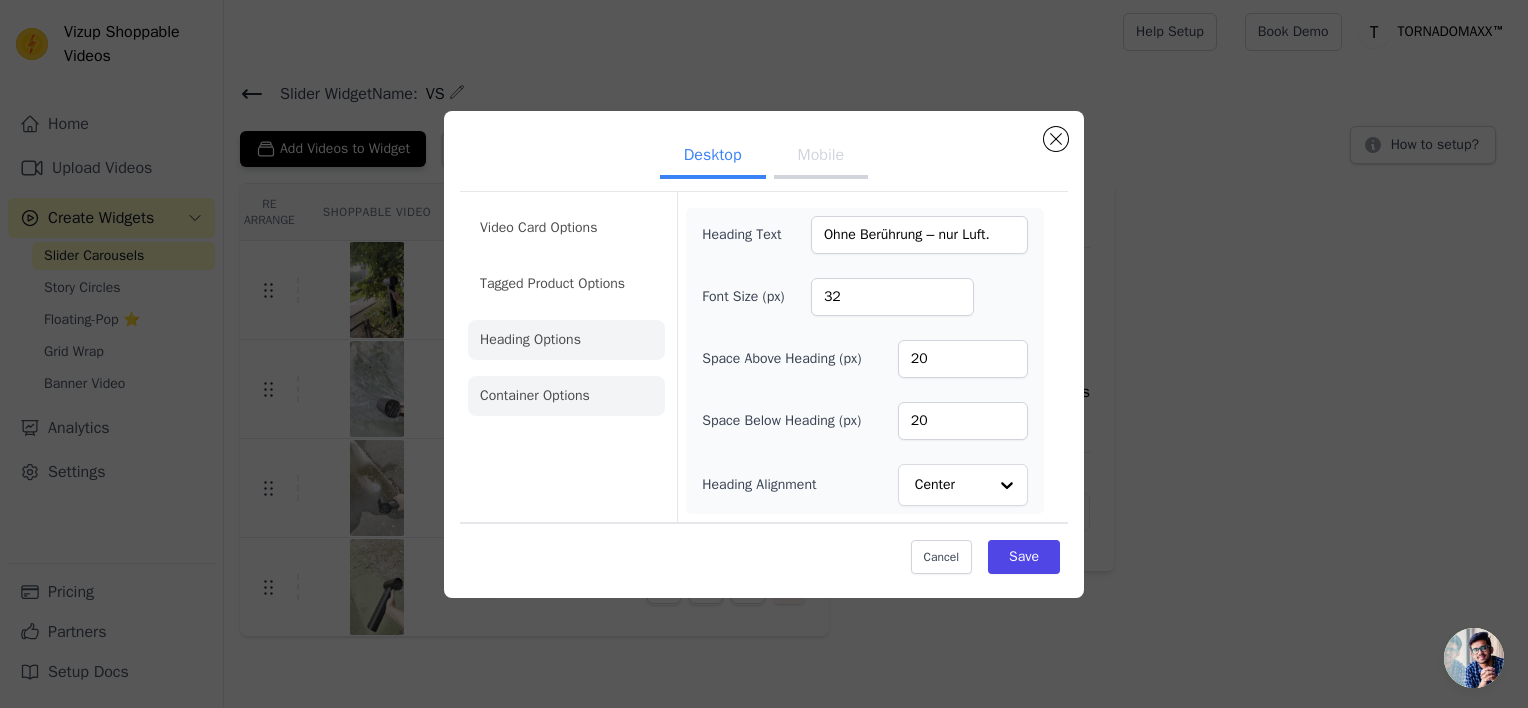 click on "Container Options" 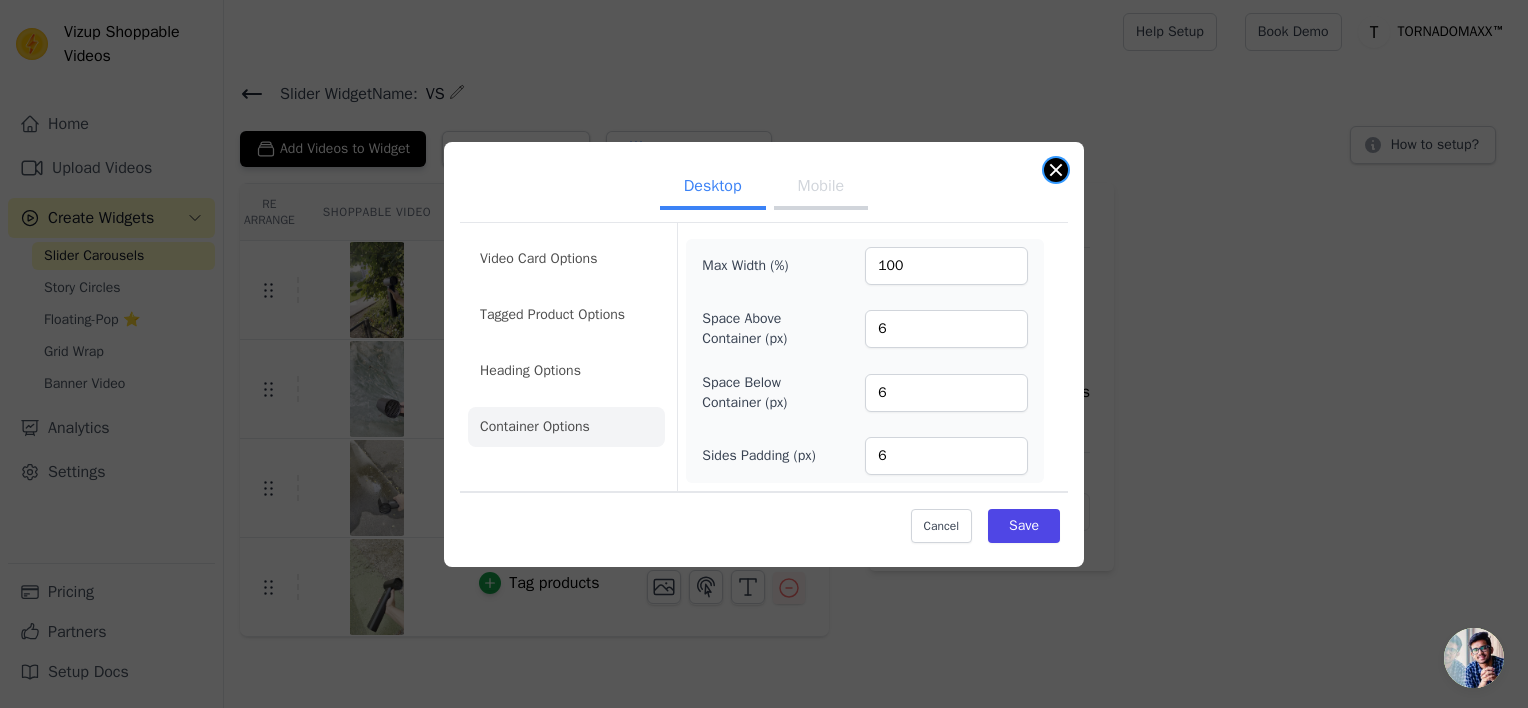 click at bounding box center (1056, 170) 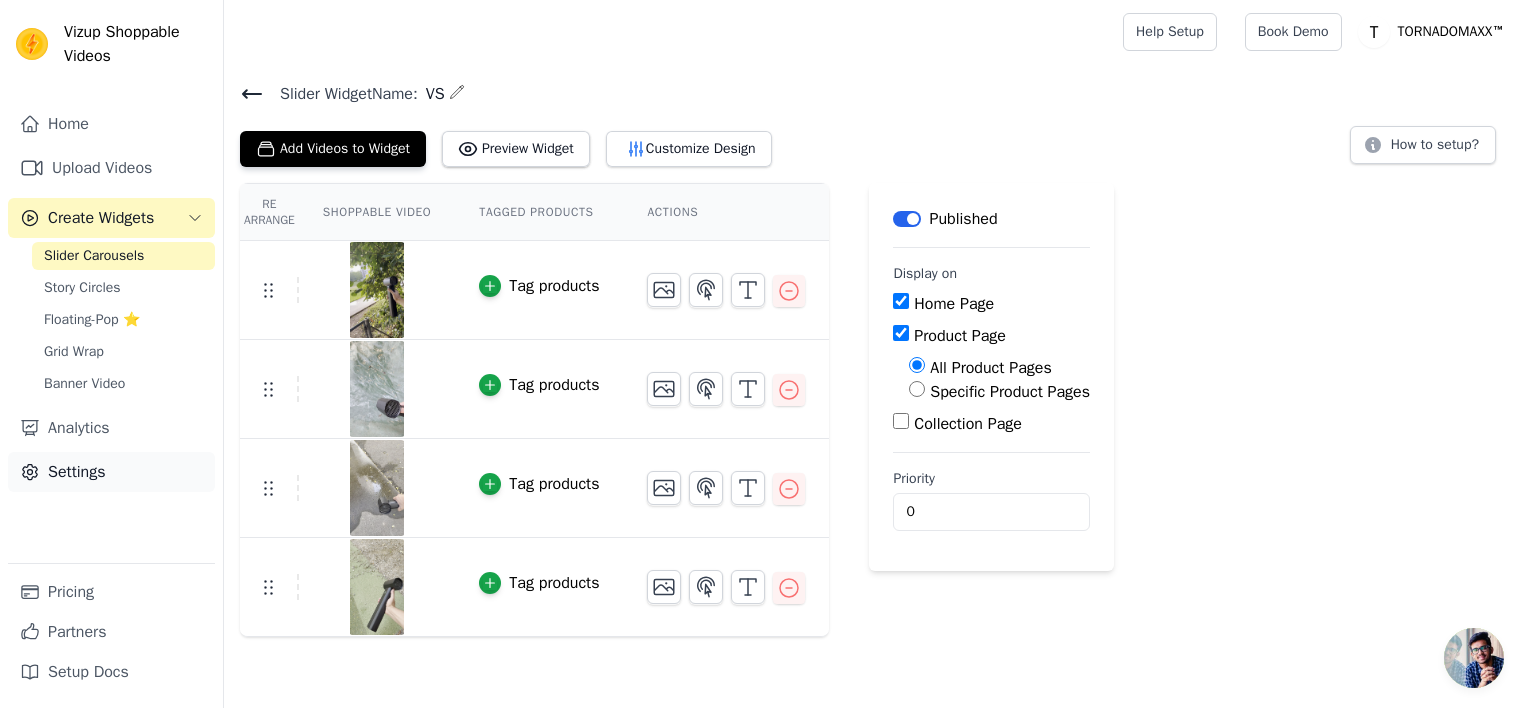 click on "Settings" at bounding box center (111, 472) 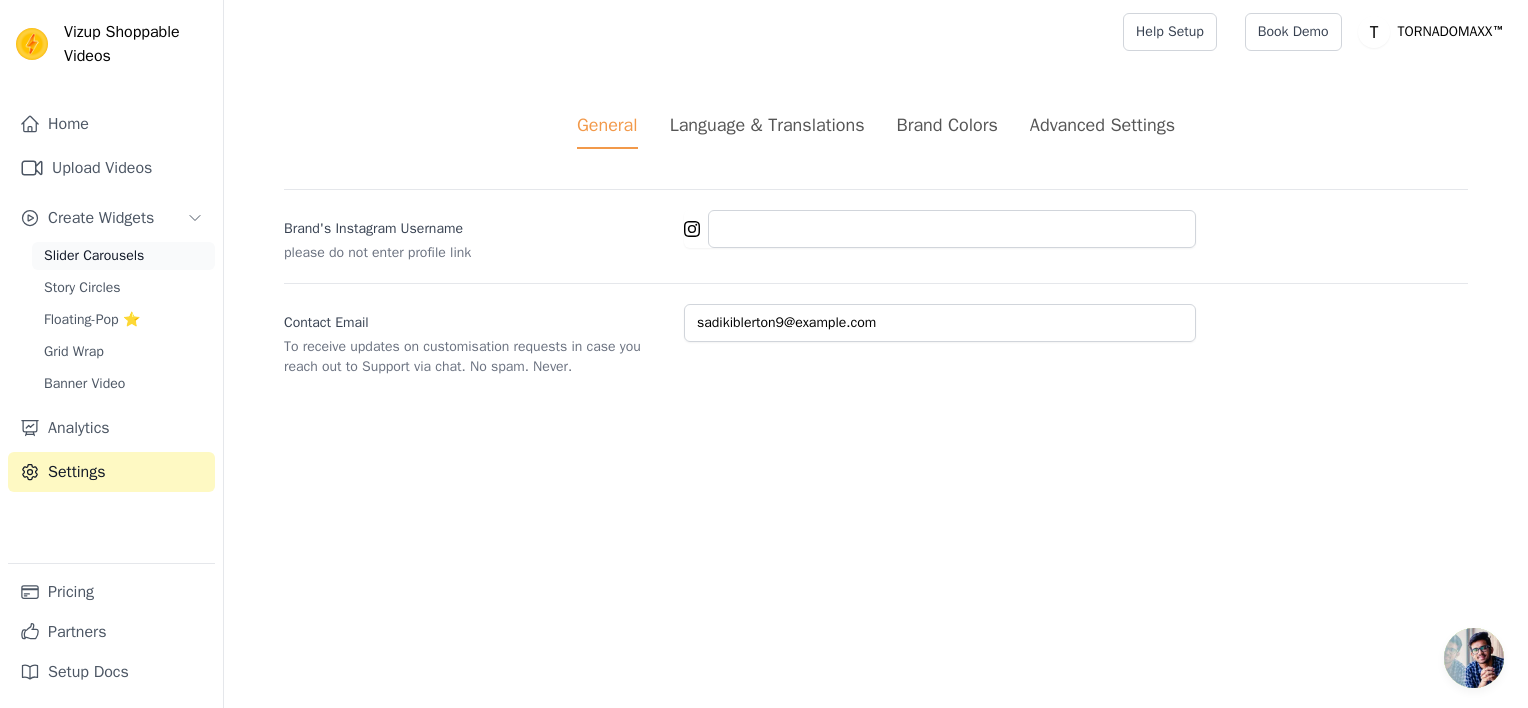 click on "Slider Carousels" at bounding box center (94, 256) 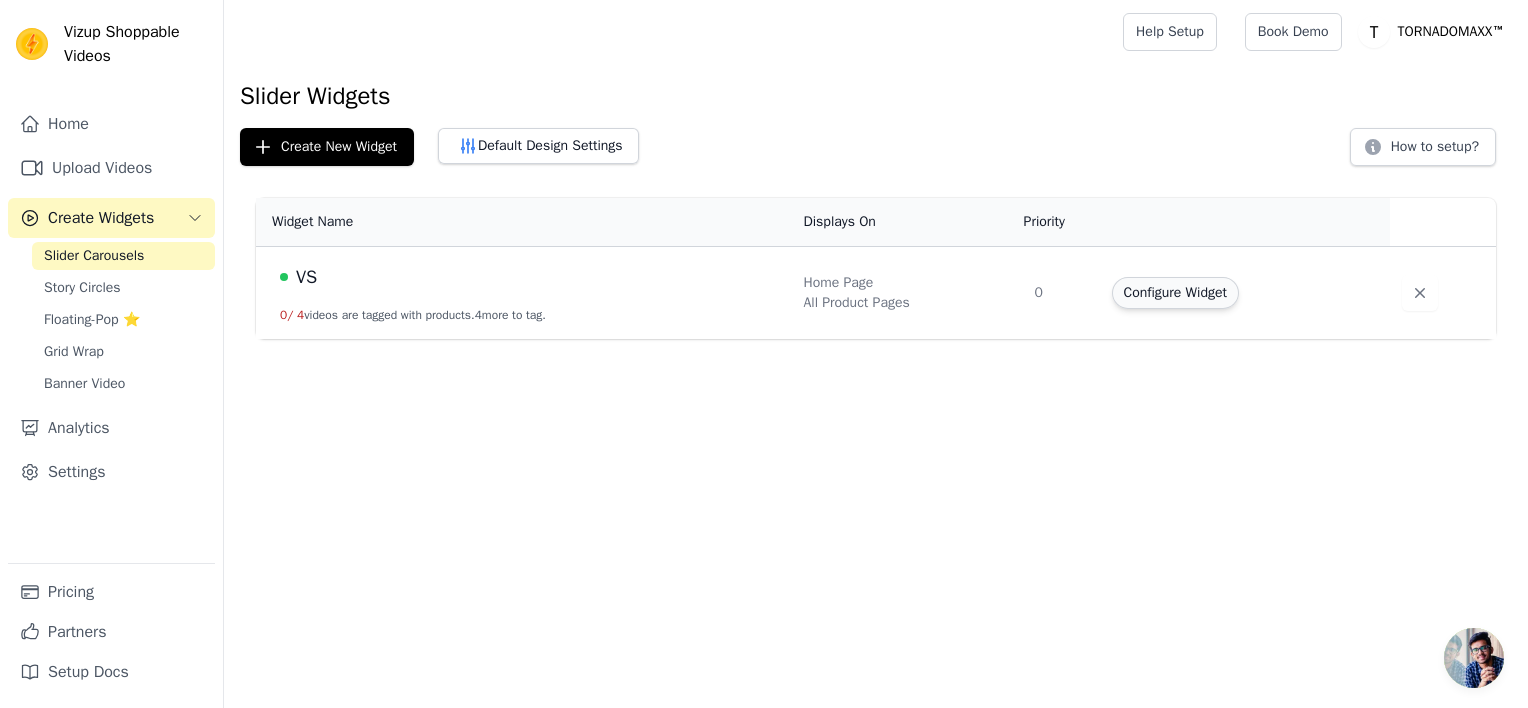 click on "Configure Widget" at bounding box center (1175, 293) 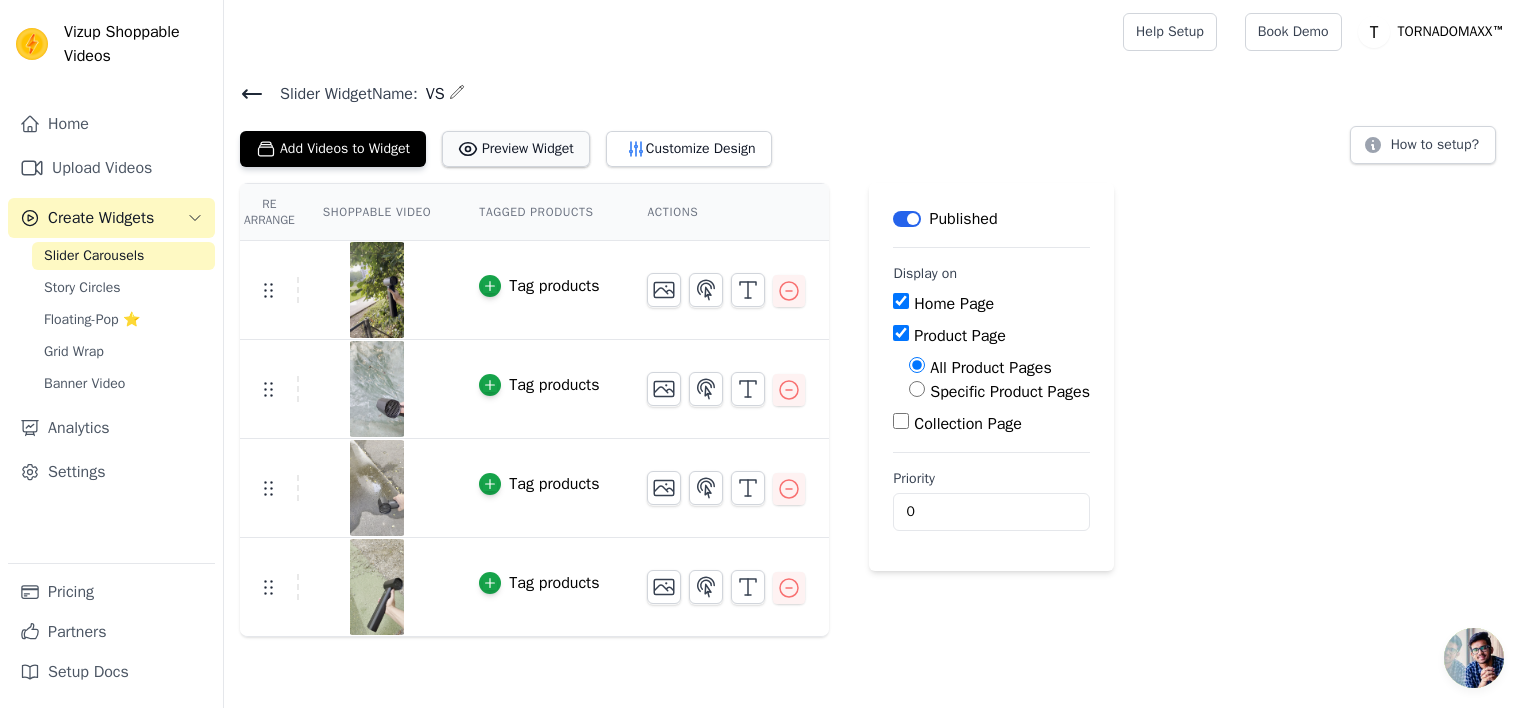 click on "Preview Widget" at bounding box center [516, 149] 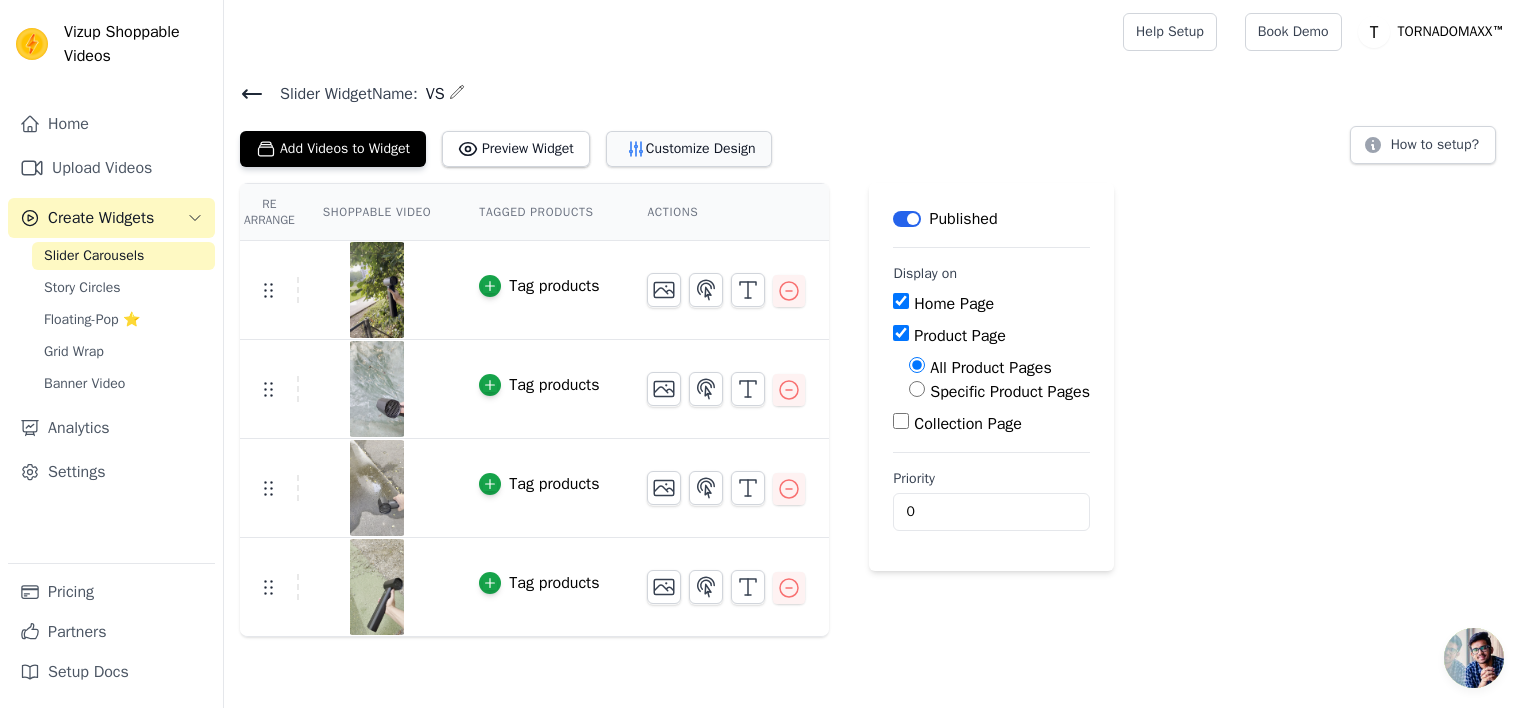click on "Customize Design" at bounding box center [689, 149] 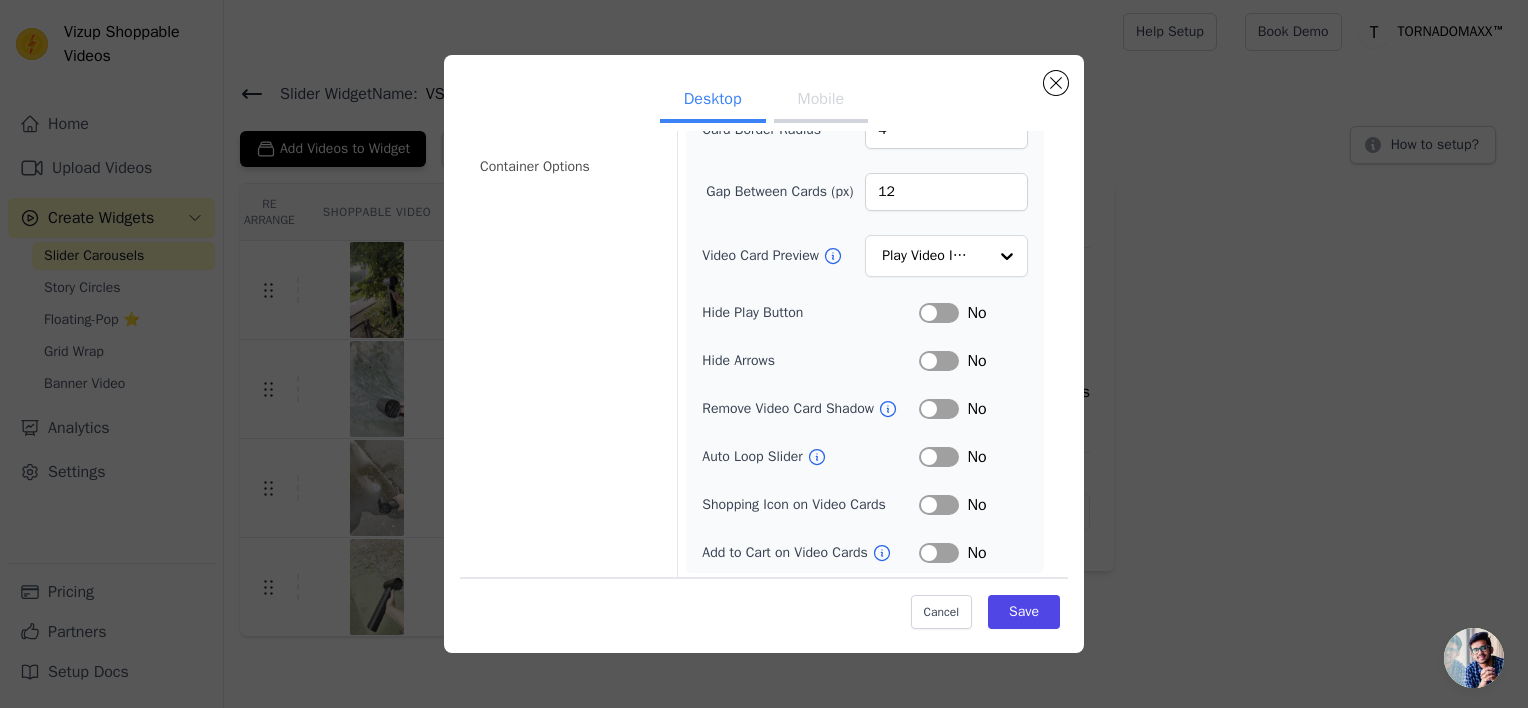 scroll, scrollTop: 0, scrollLeft: 0, axis: both 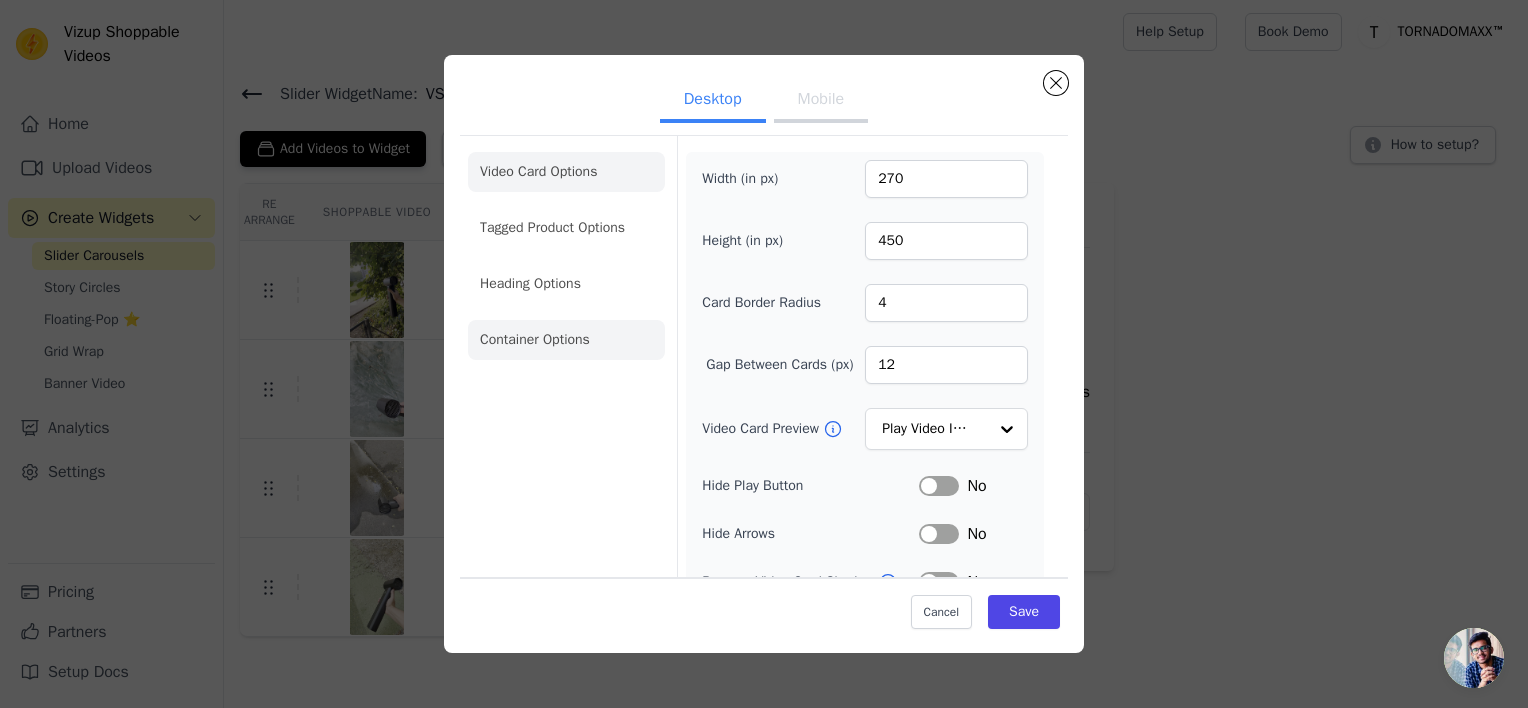 click on "Container Options" 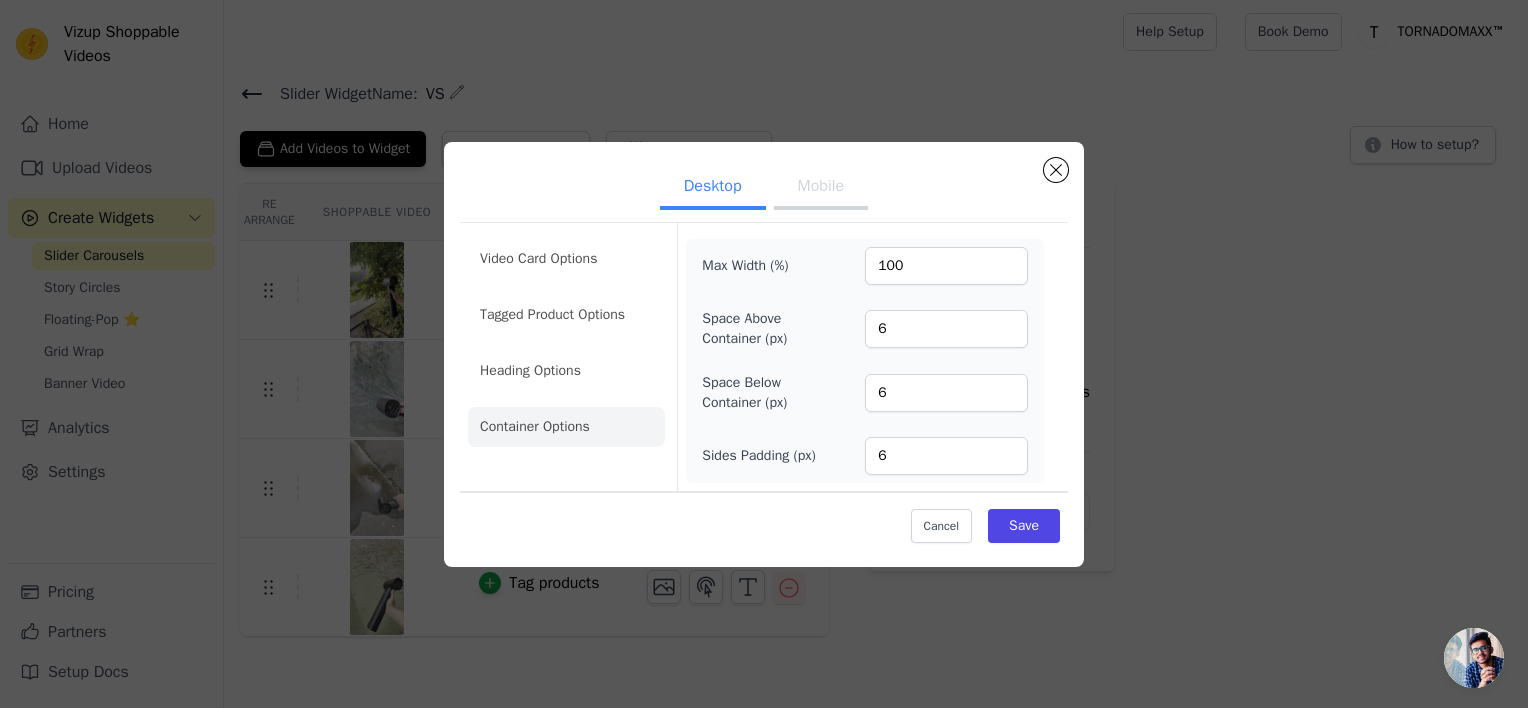 click on "Heading Options" 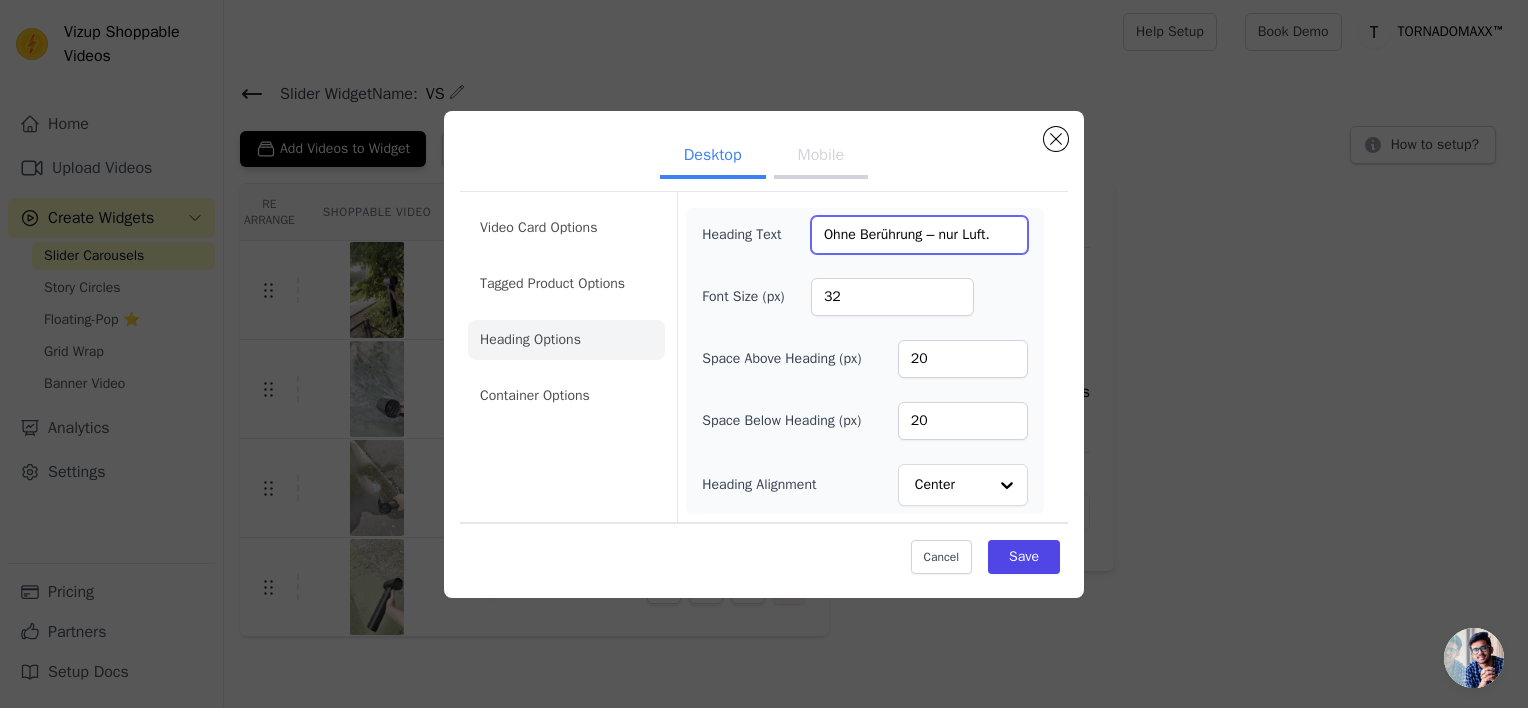 click on "Ohne Berührung – nur Luft." at bounding box center [919, 235] 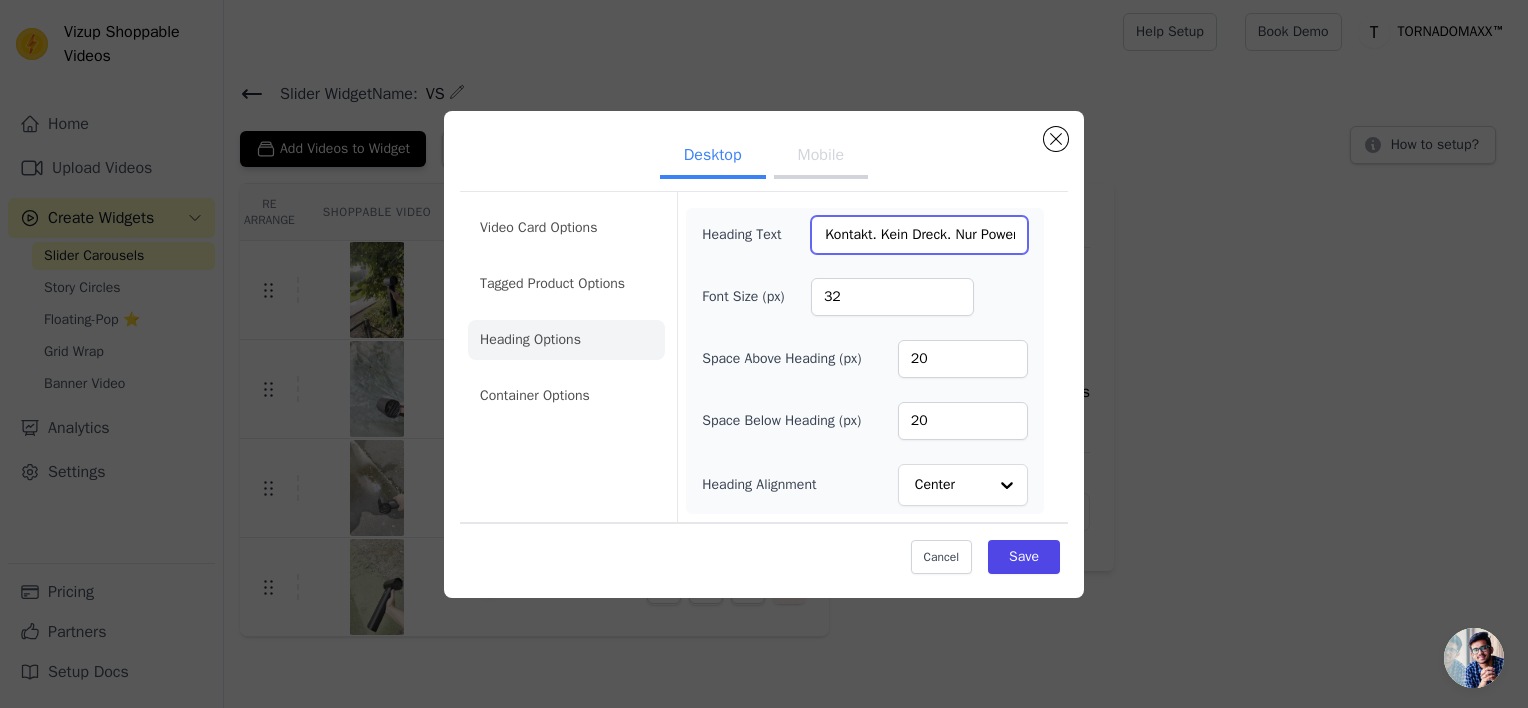 scroll, scrollTop: 0, scrollLeft: 33, axis: horizontal 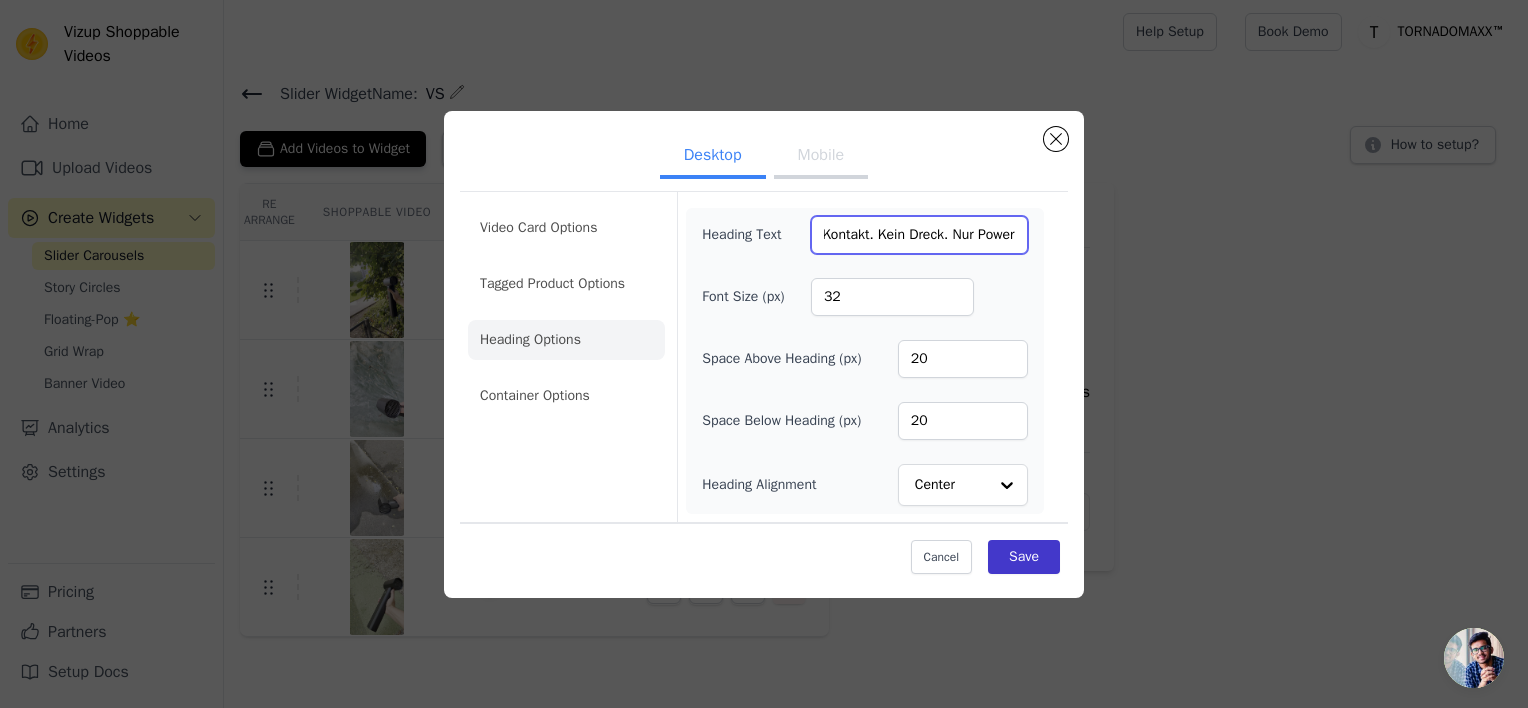 type on "Kein Kontakt. Kein Dreck. Nur Power." 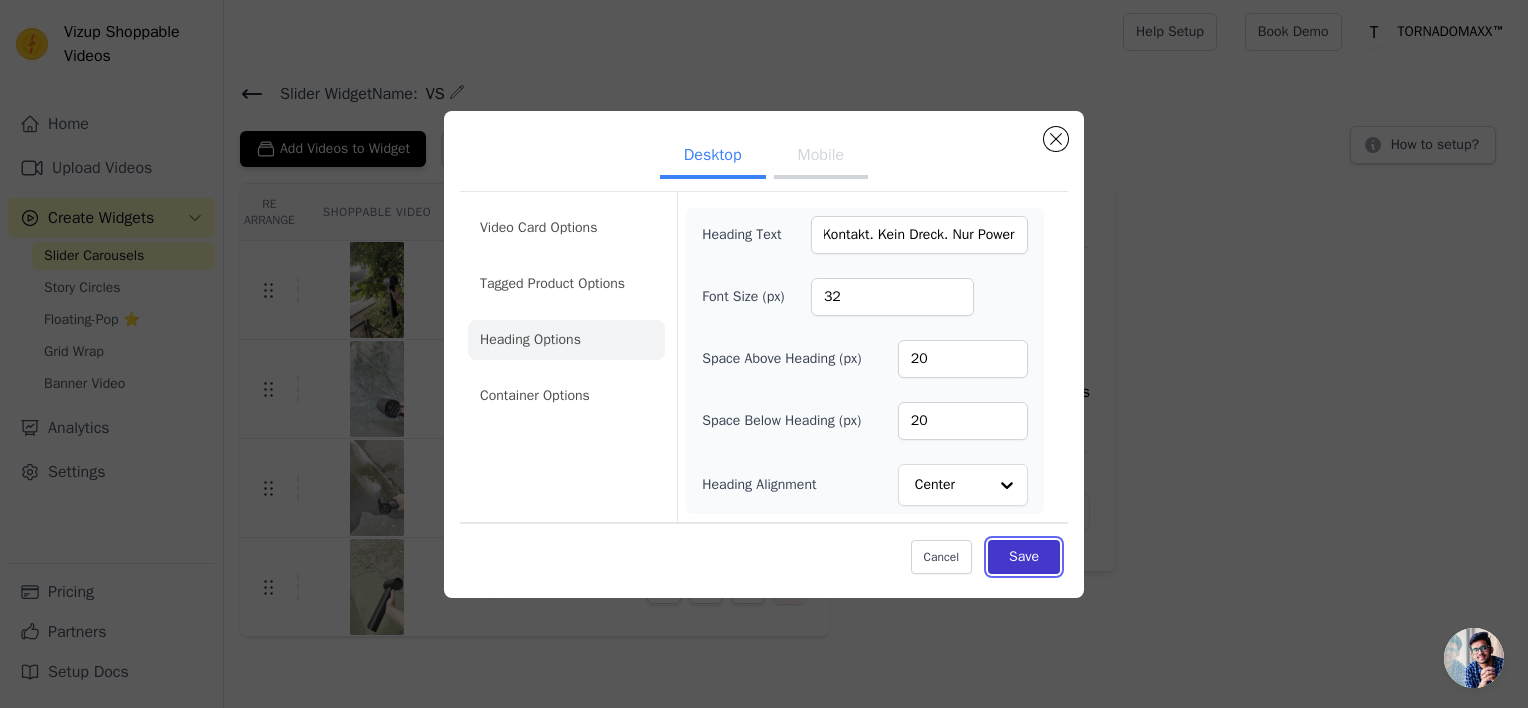 scroll, scrollTop: 0, scrollLeft: 0, axis: both 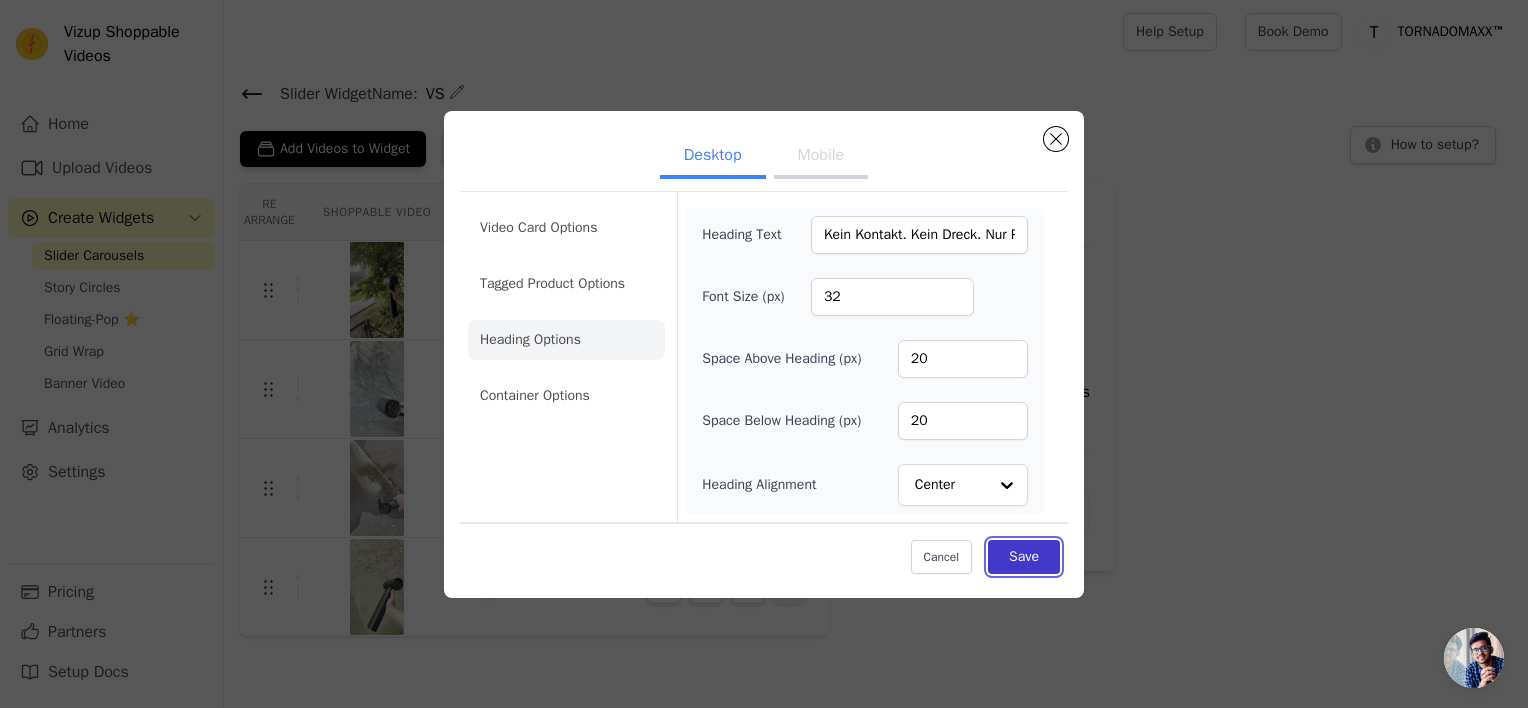 click on "Save" at bounding box center [1024, 557] 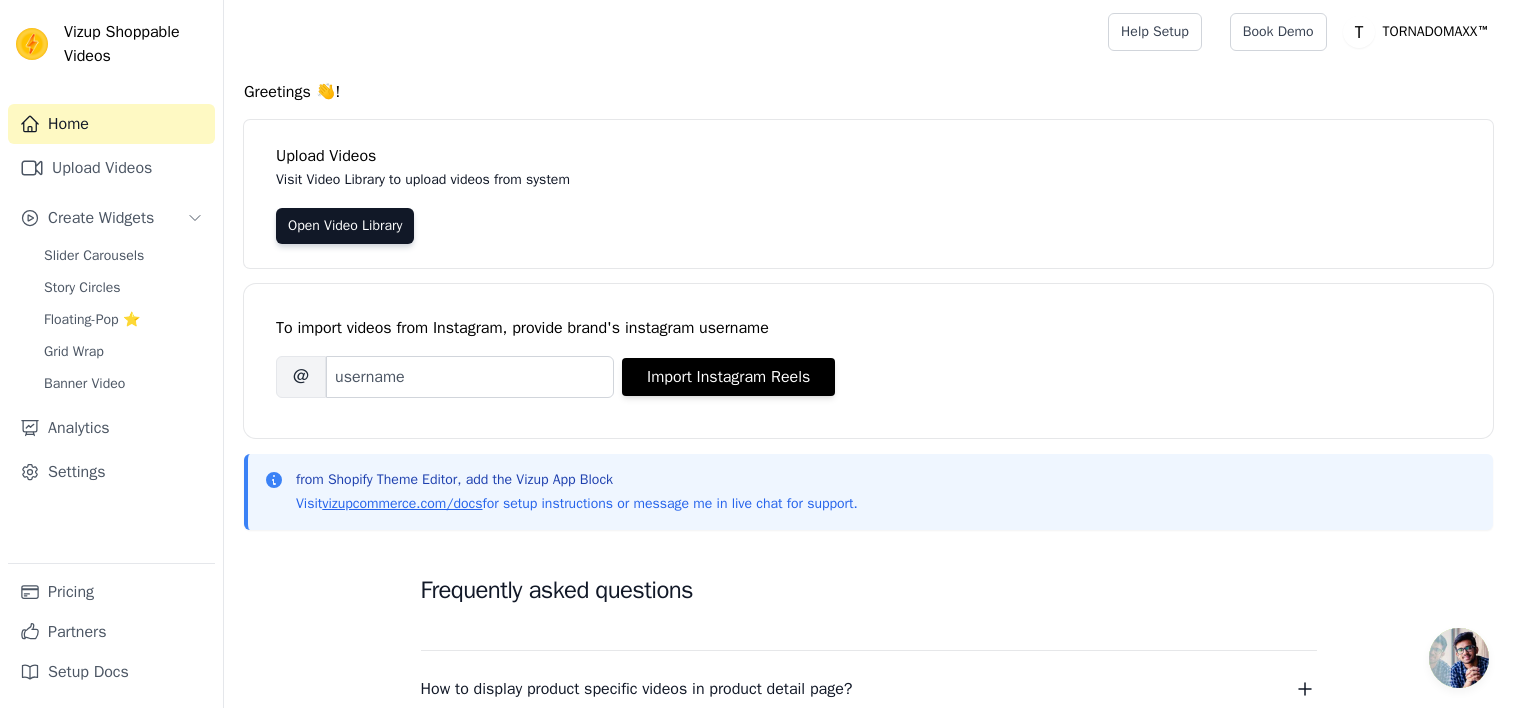 scroll, scrollTop: 0, scrollLeft: 0, axis: both 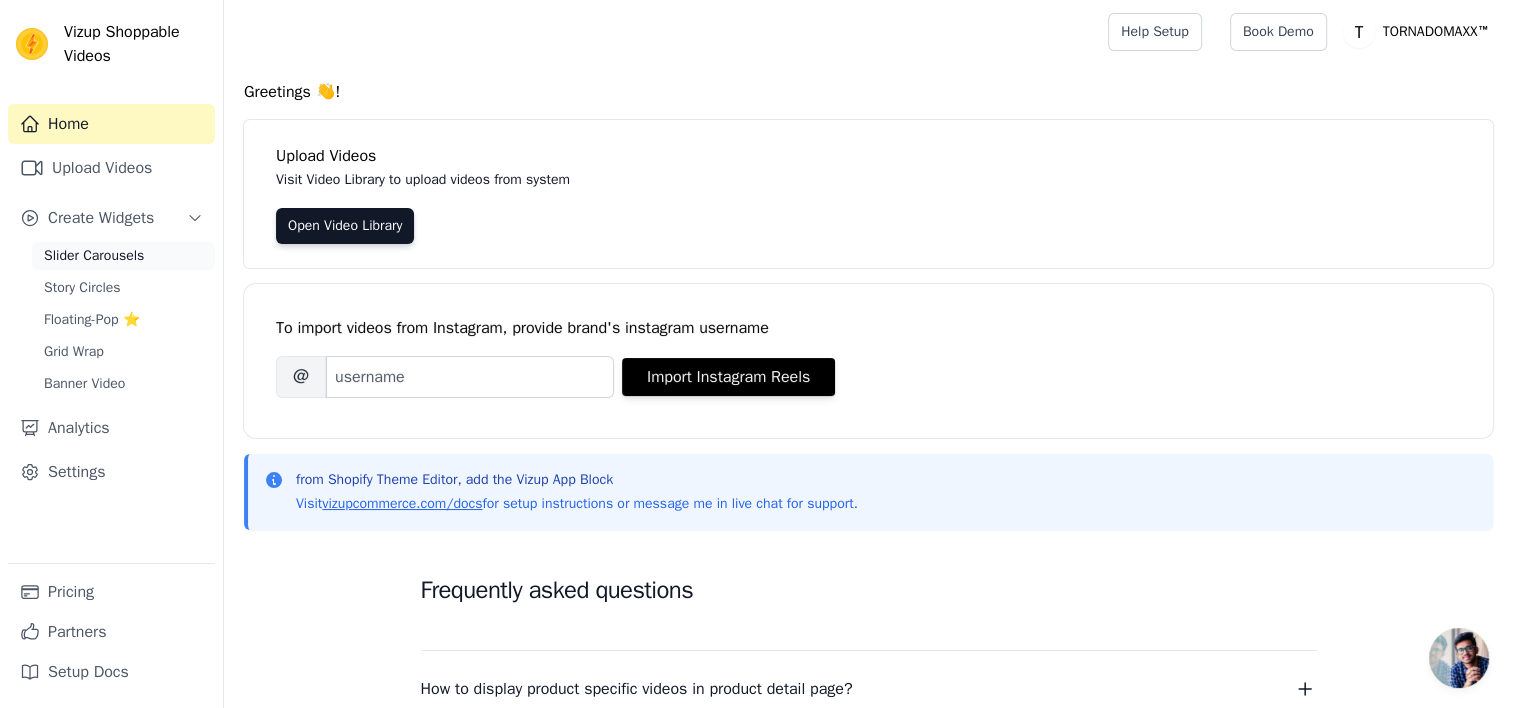 click on "Slider Carousels" at bounding box center (94, 256) 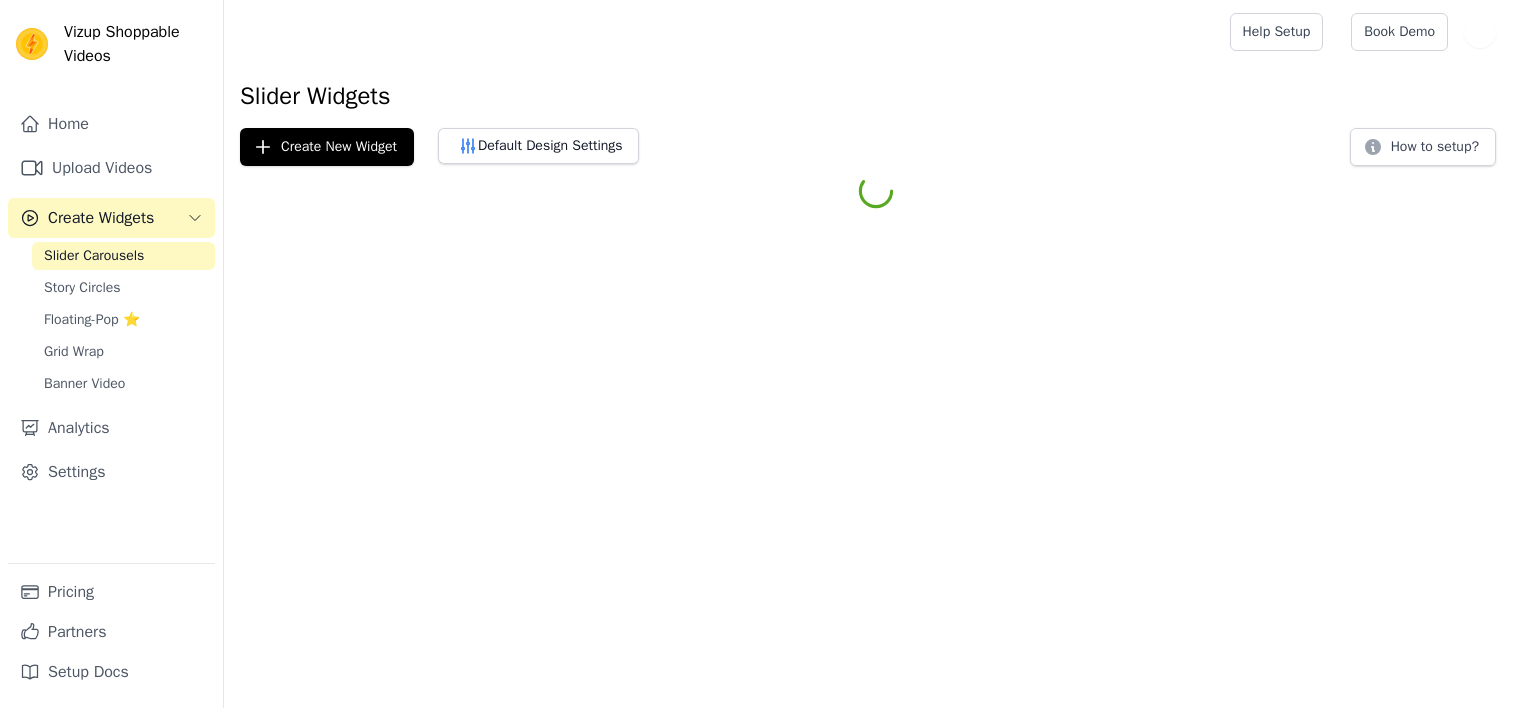 scroll, scrollTop: 0, scrollLeft: 0, axis: both 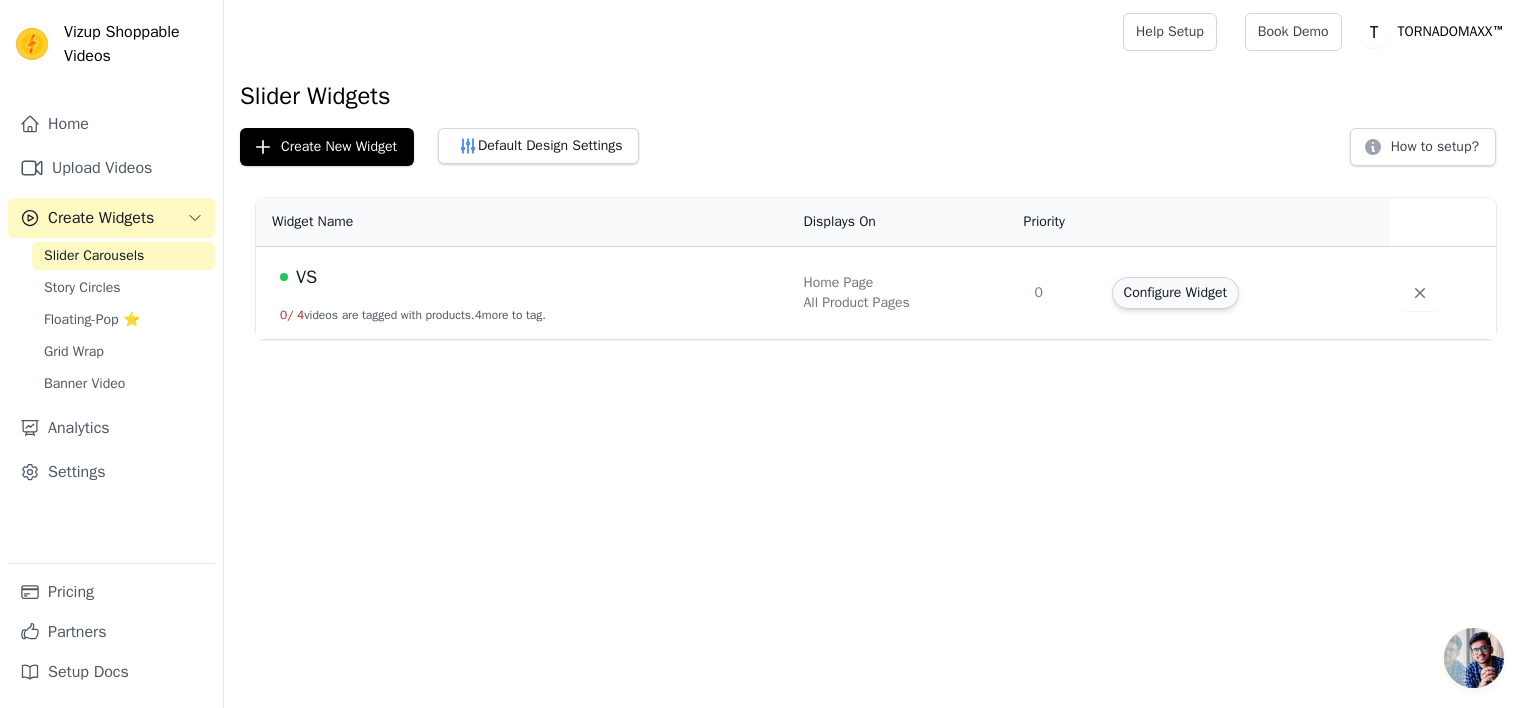click on "Configure Widget" at bounding box center [1175, 293] 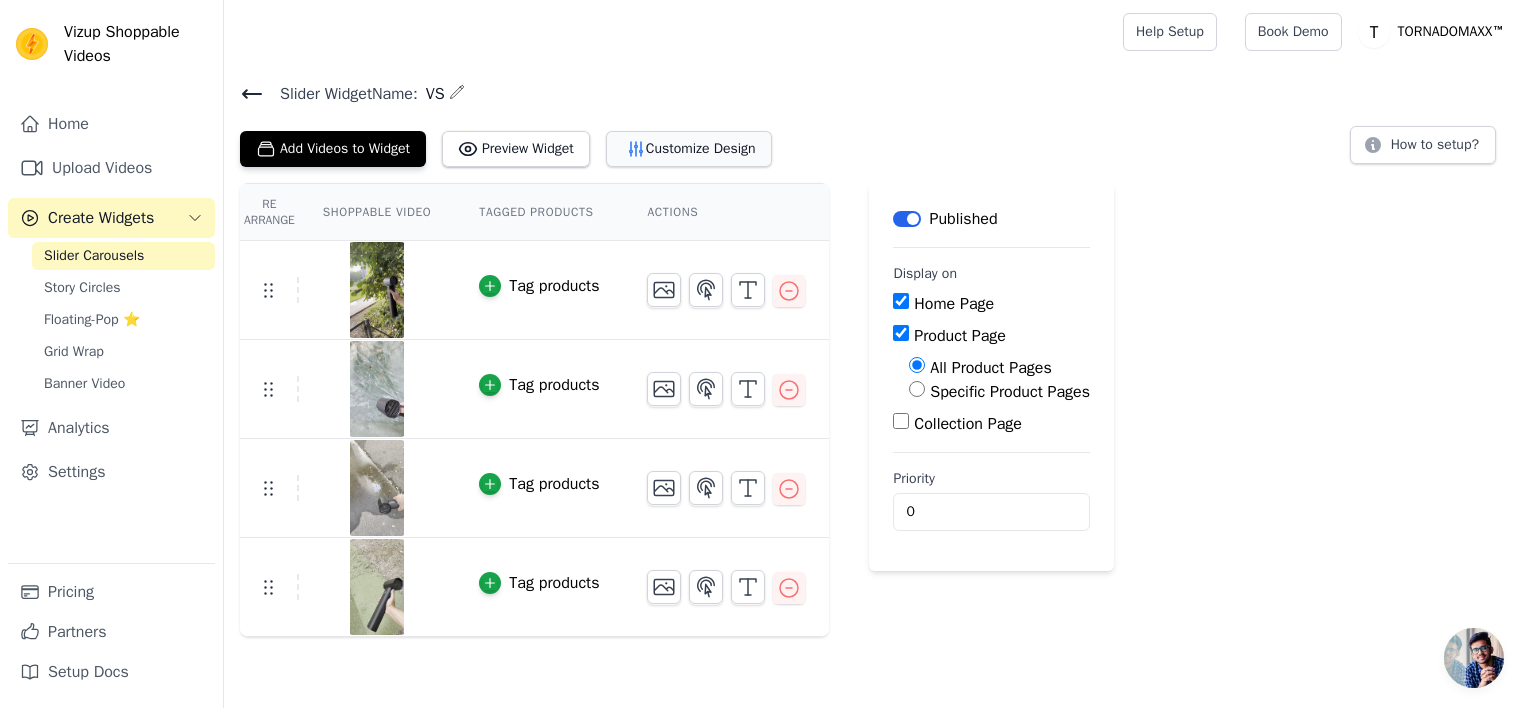 click on "Customize Design" at bounding box center (689, 149) 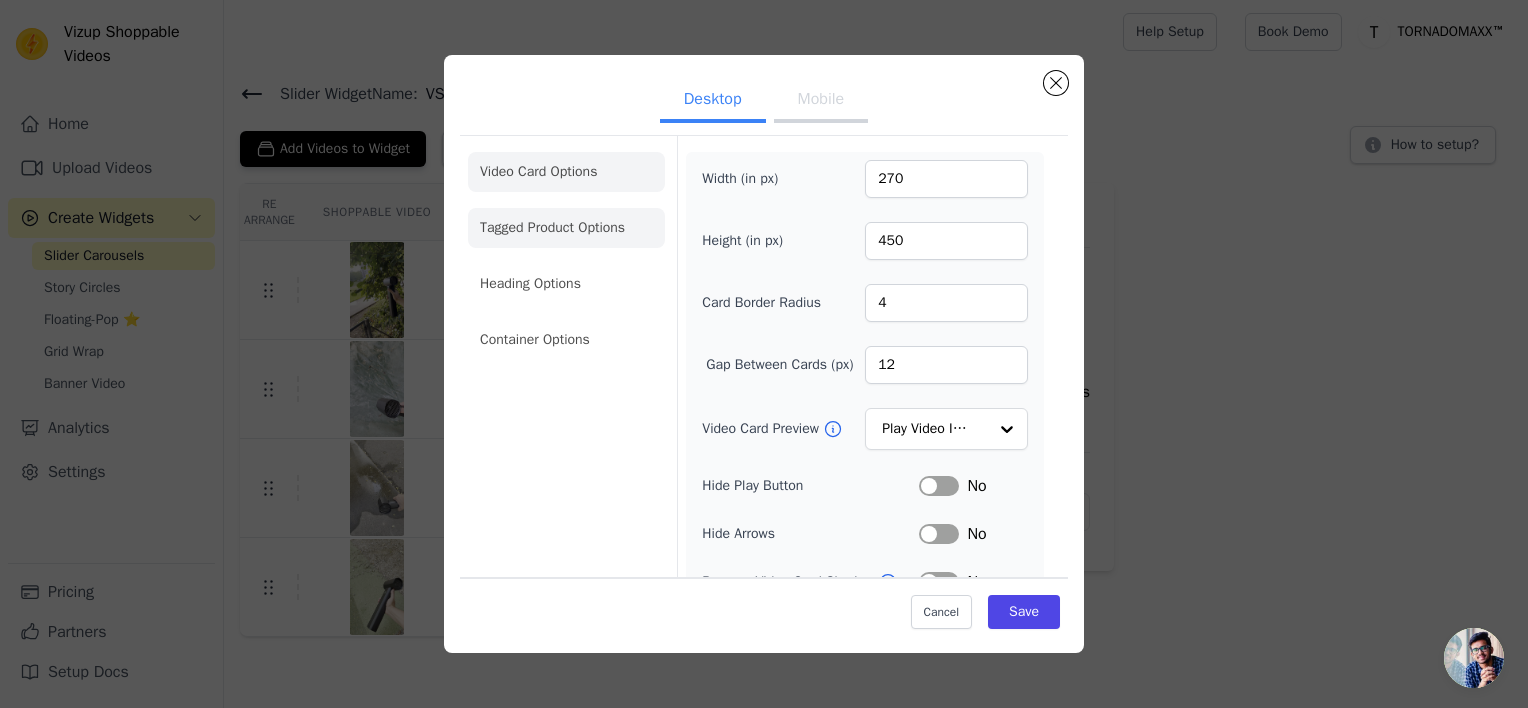 click on "Tagged Product Options" 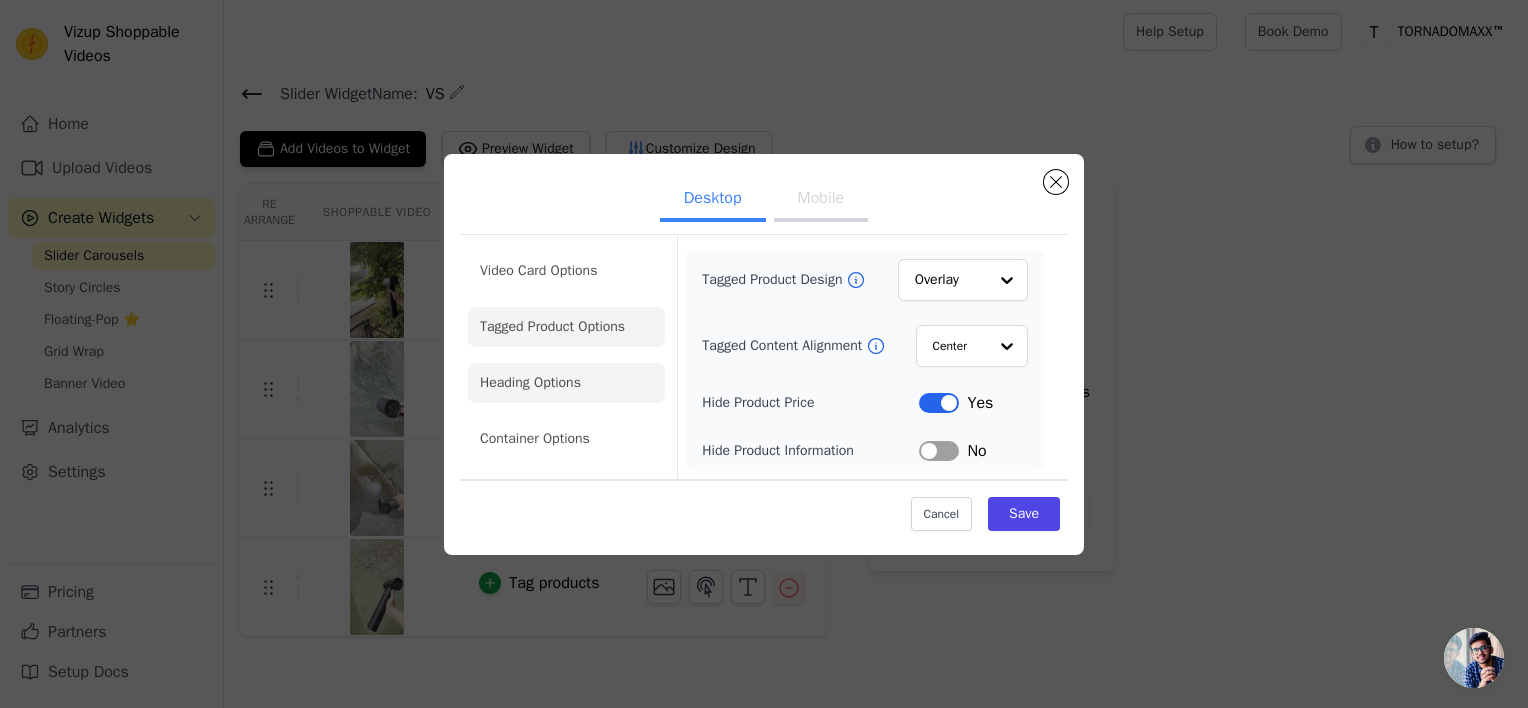 click on "Heading Options" 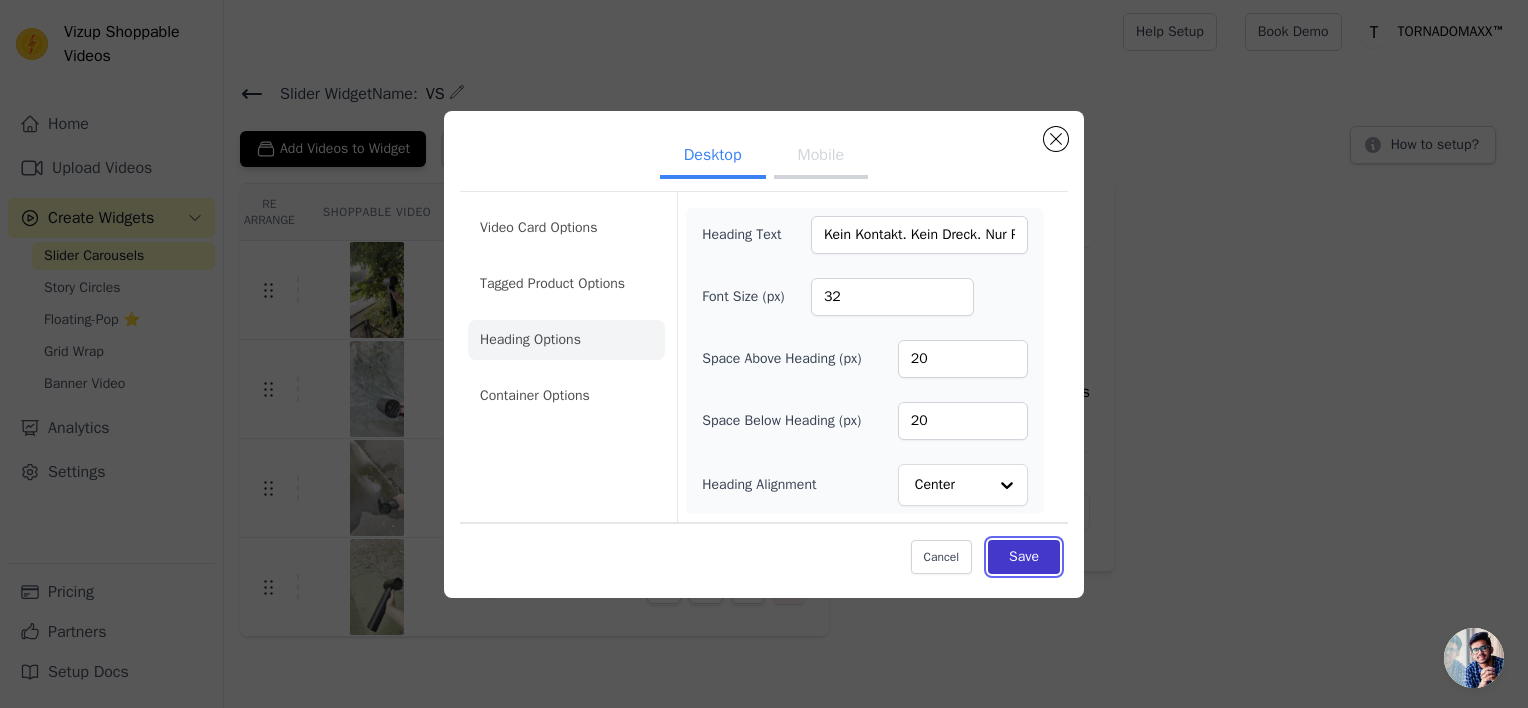 click on "Save" at bounding box center [1024, 557] 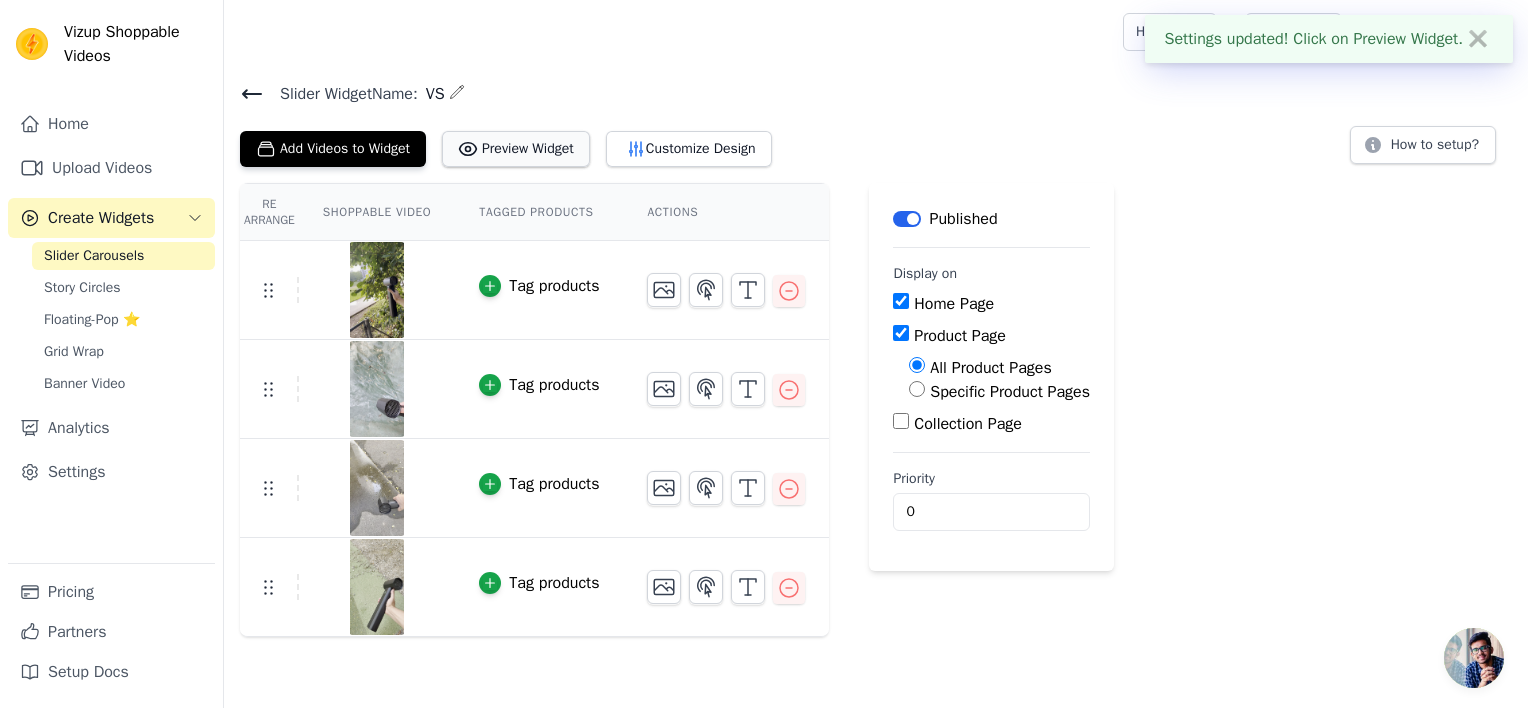 click on "Preview Widget" at bounding box center (516, 149) 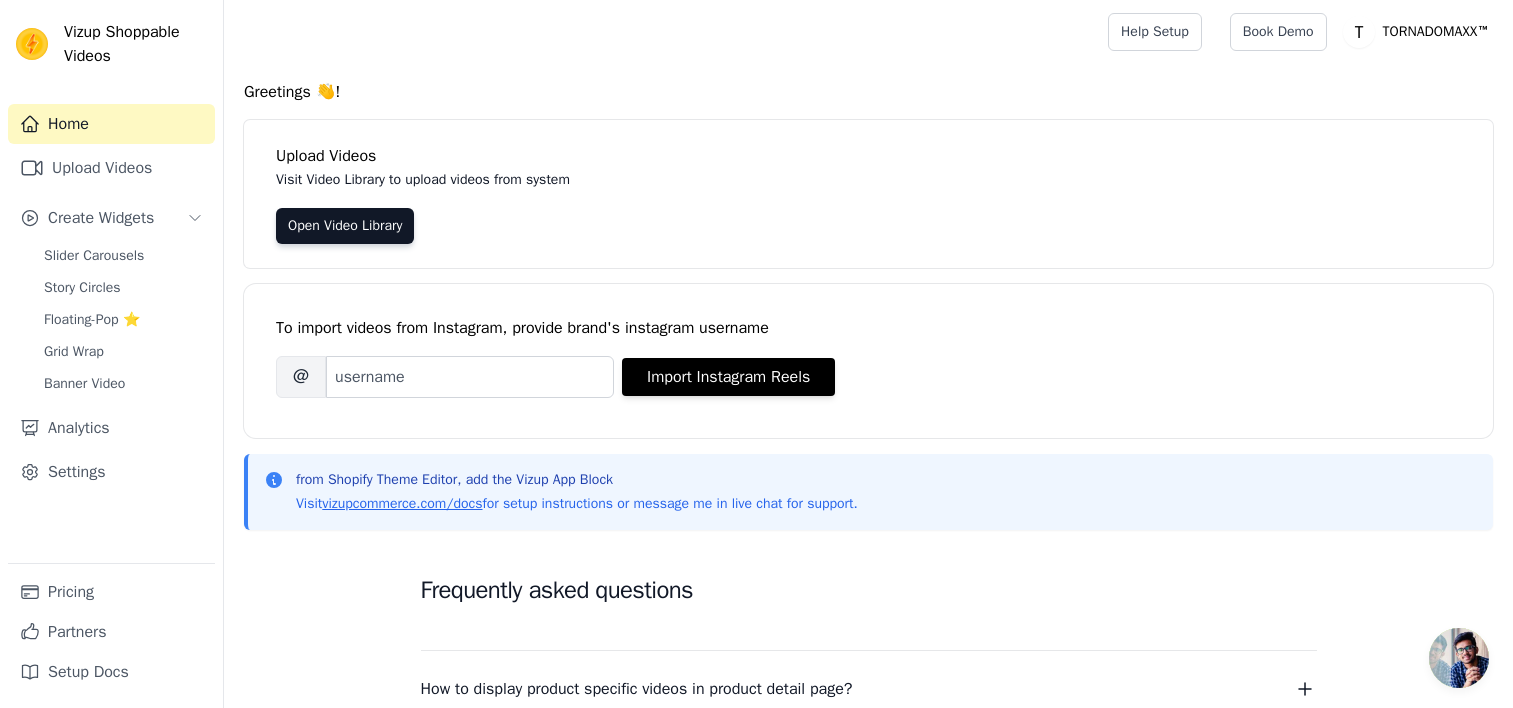 scroll, scrollTop: 0, scrollLeft: 0, axis: both 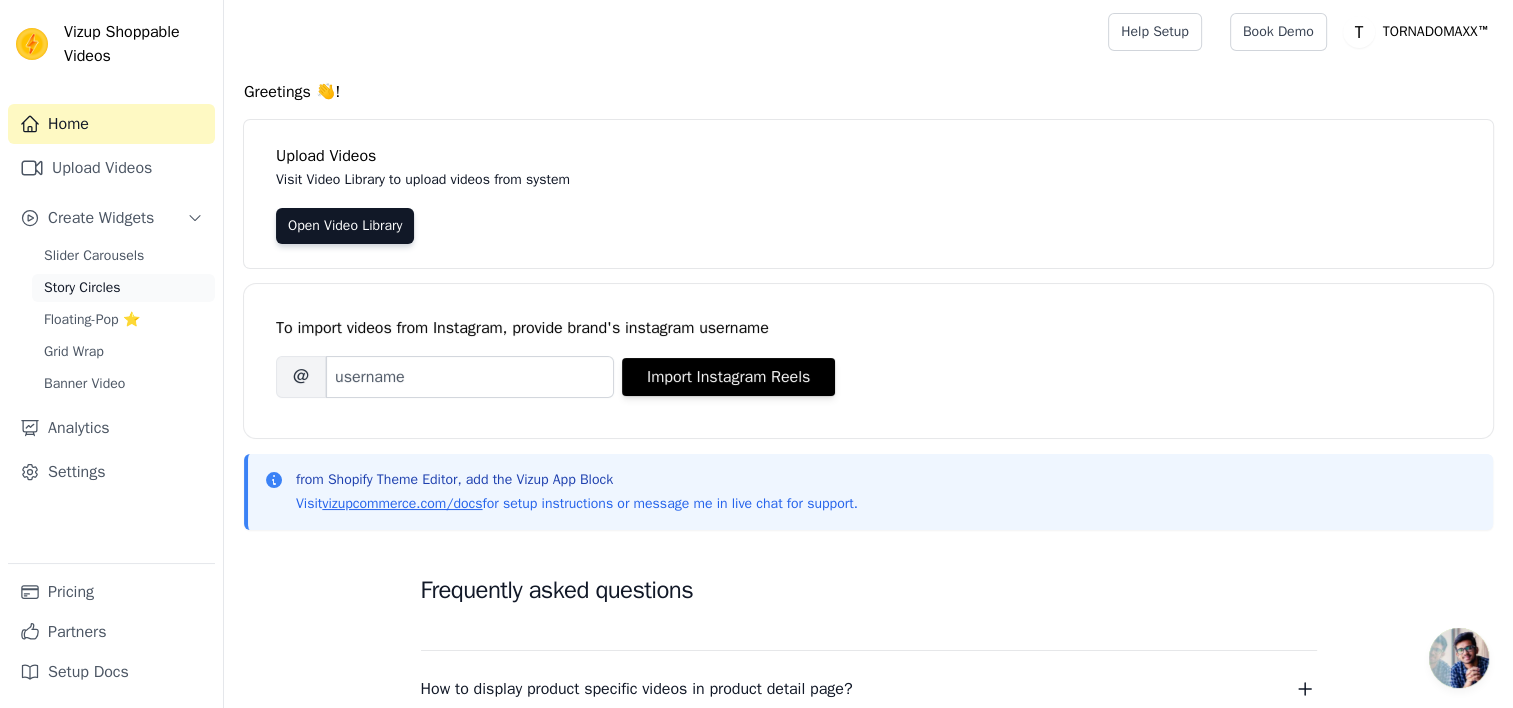 click on "Story Circles" at bounding box center (82, 288) 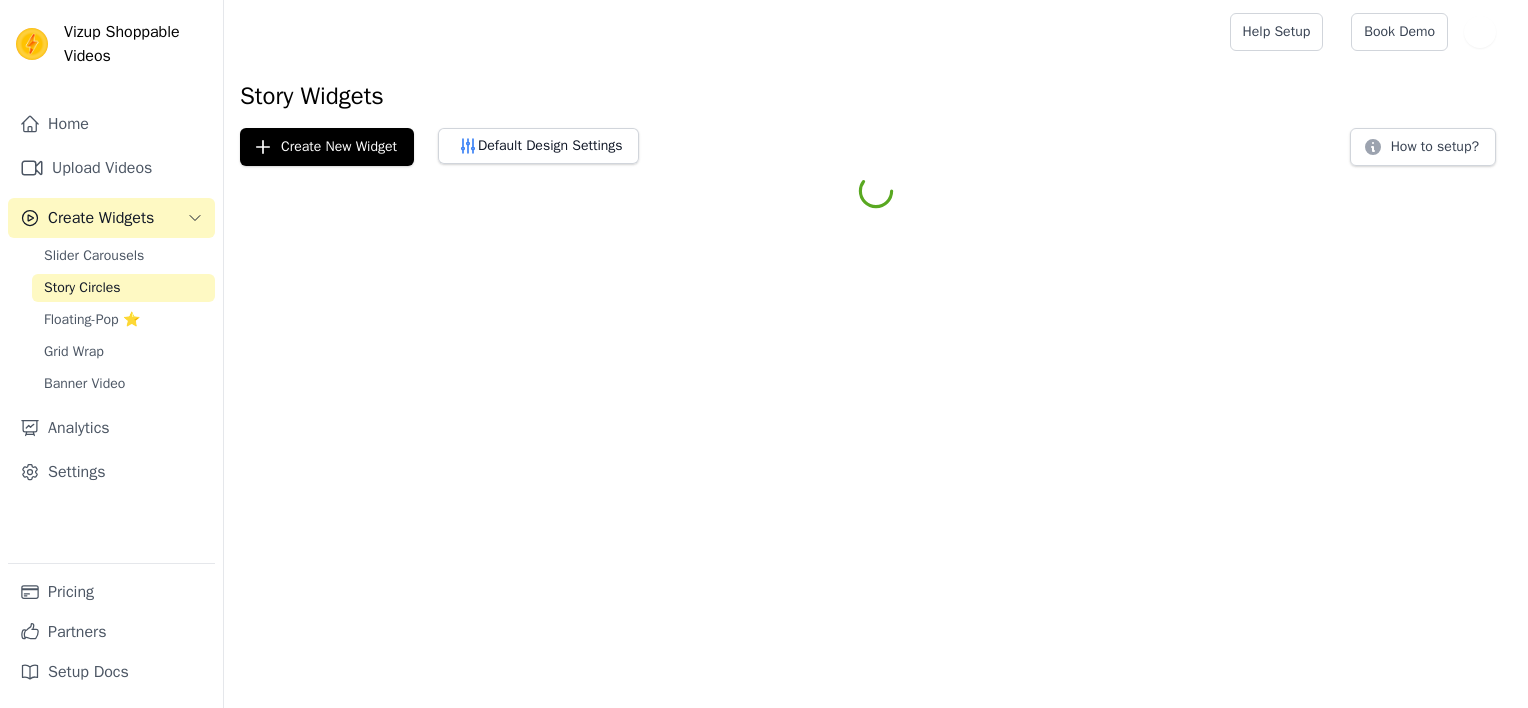 scroll, scrollTop: 0, scrollLeft: 0, axis: both 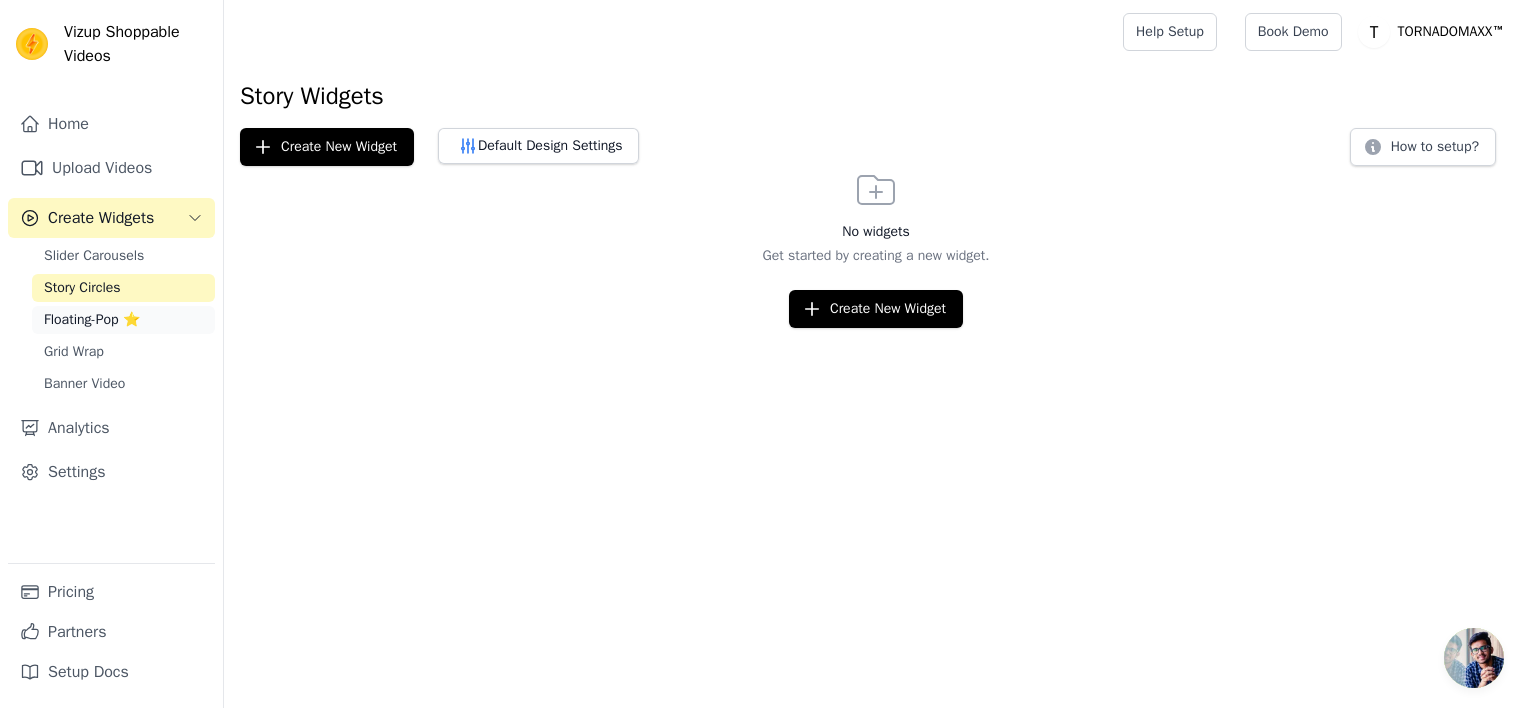 click on "Floating-Pop ⭐" at bounding box center (92, 320) 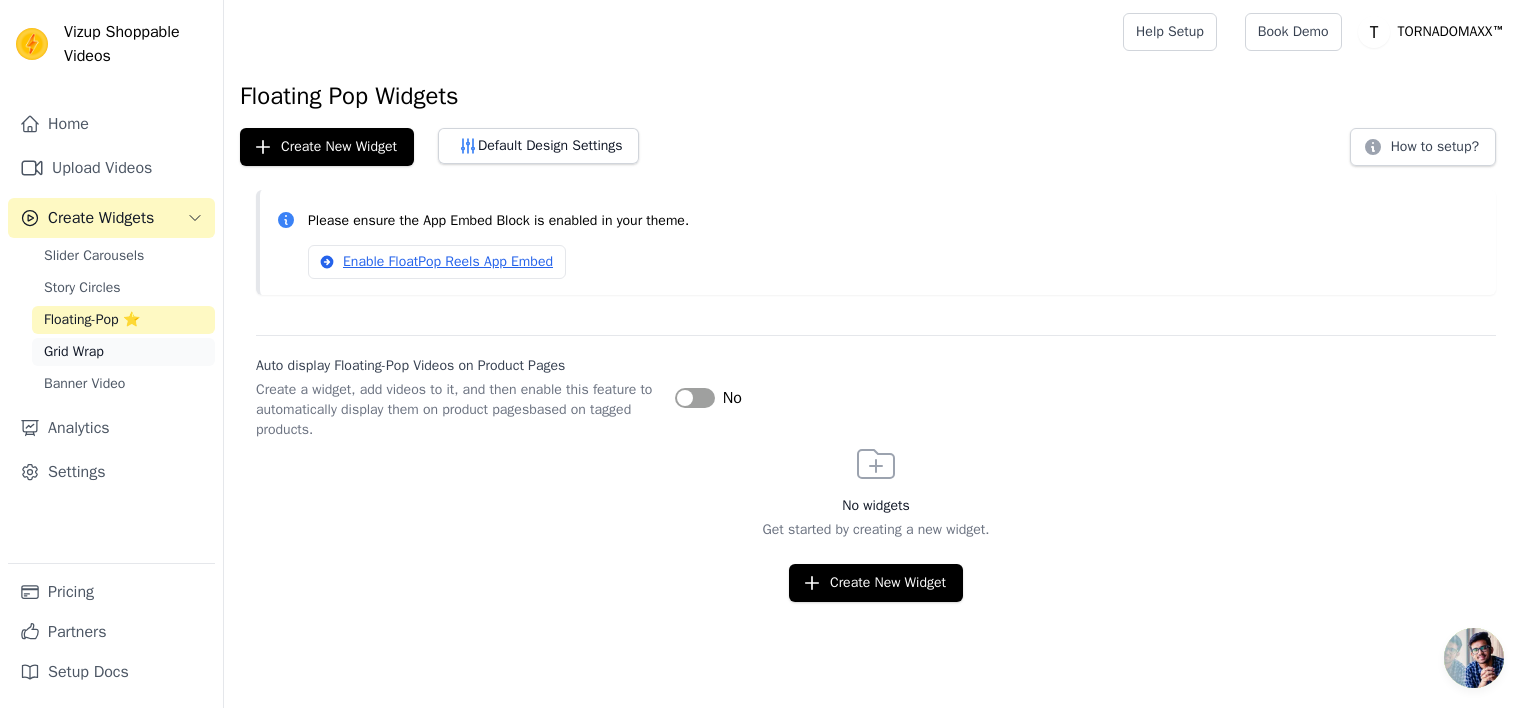 click on "Grid Wrap" at bounding box center (74, 352) 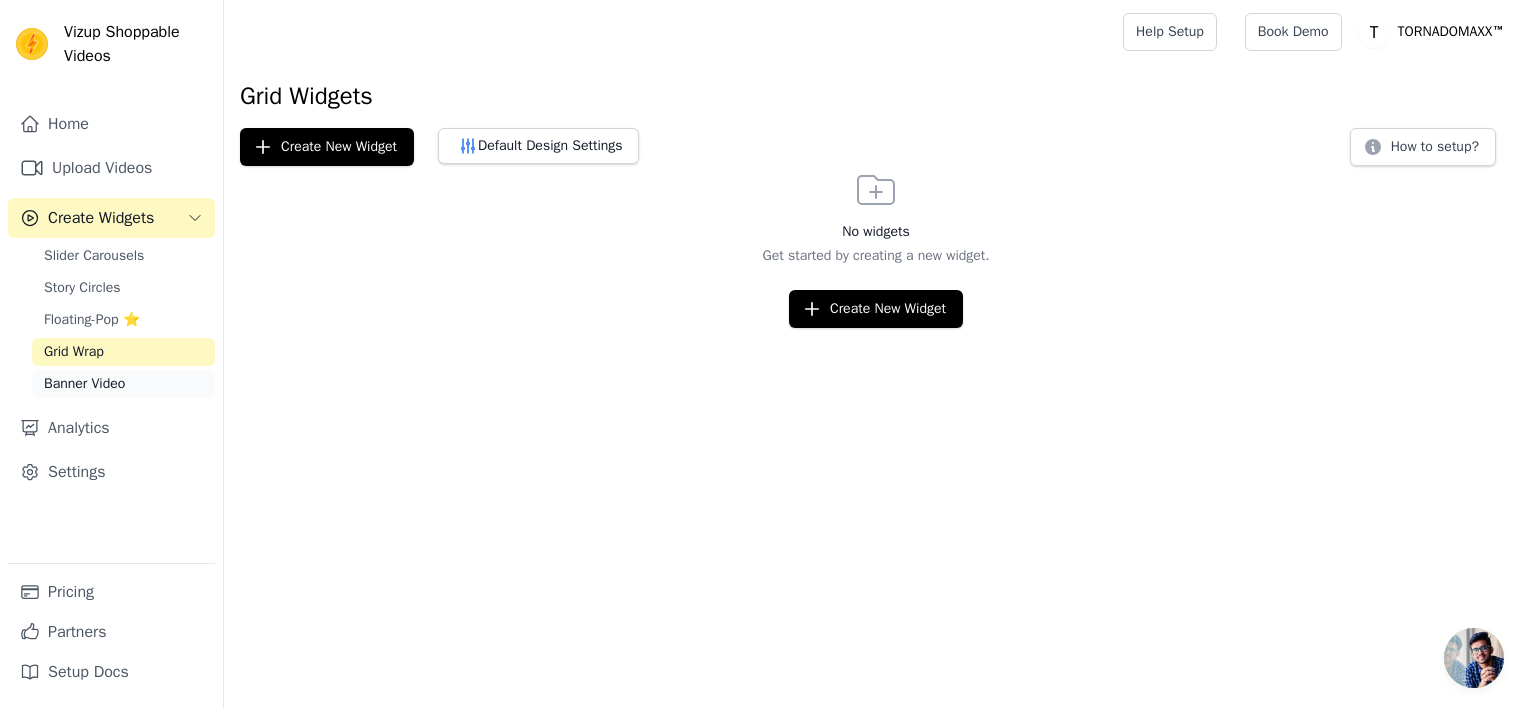 click on "Banner Video" at bounding box center [84, 384] 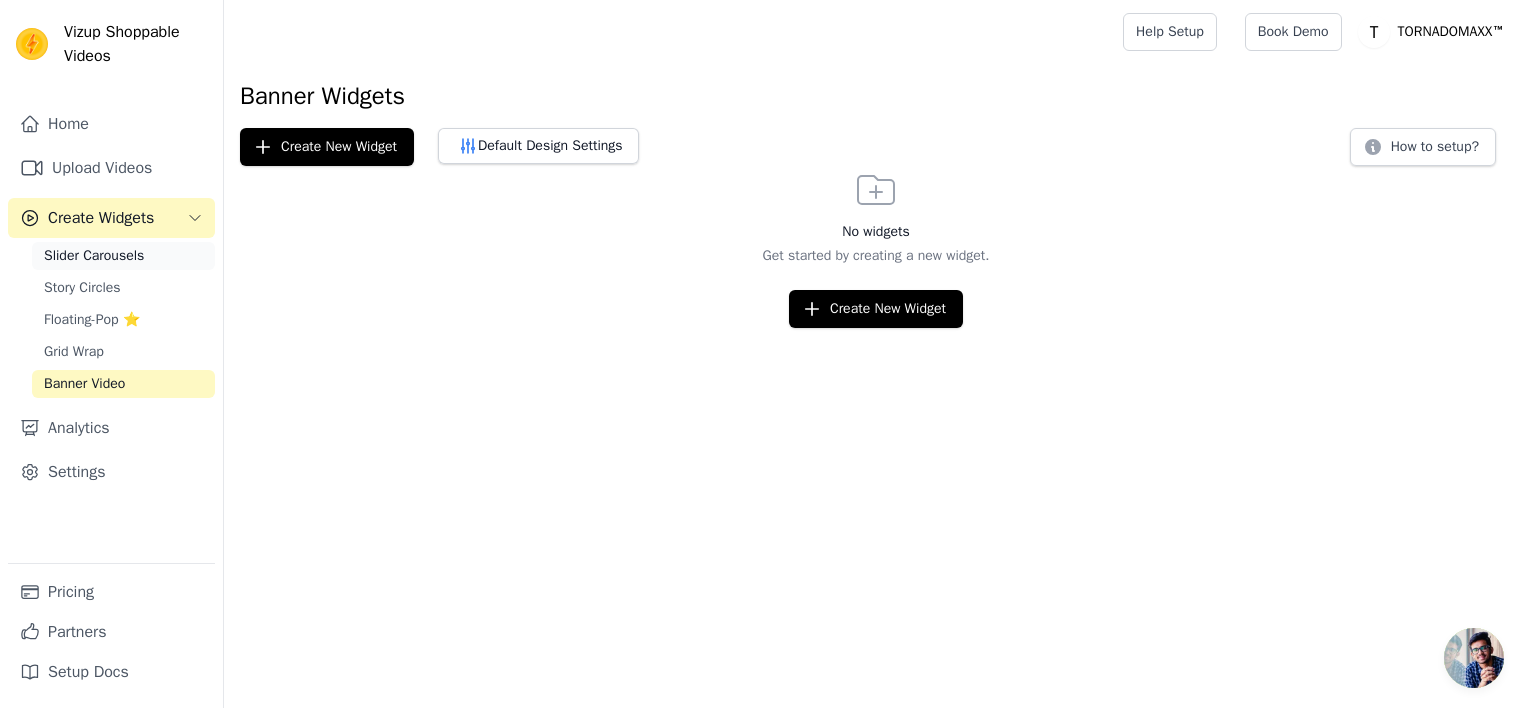 click on "Slider Carousels" at bounding box center (94, 256) 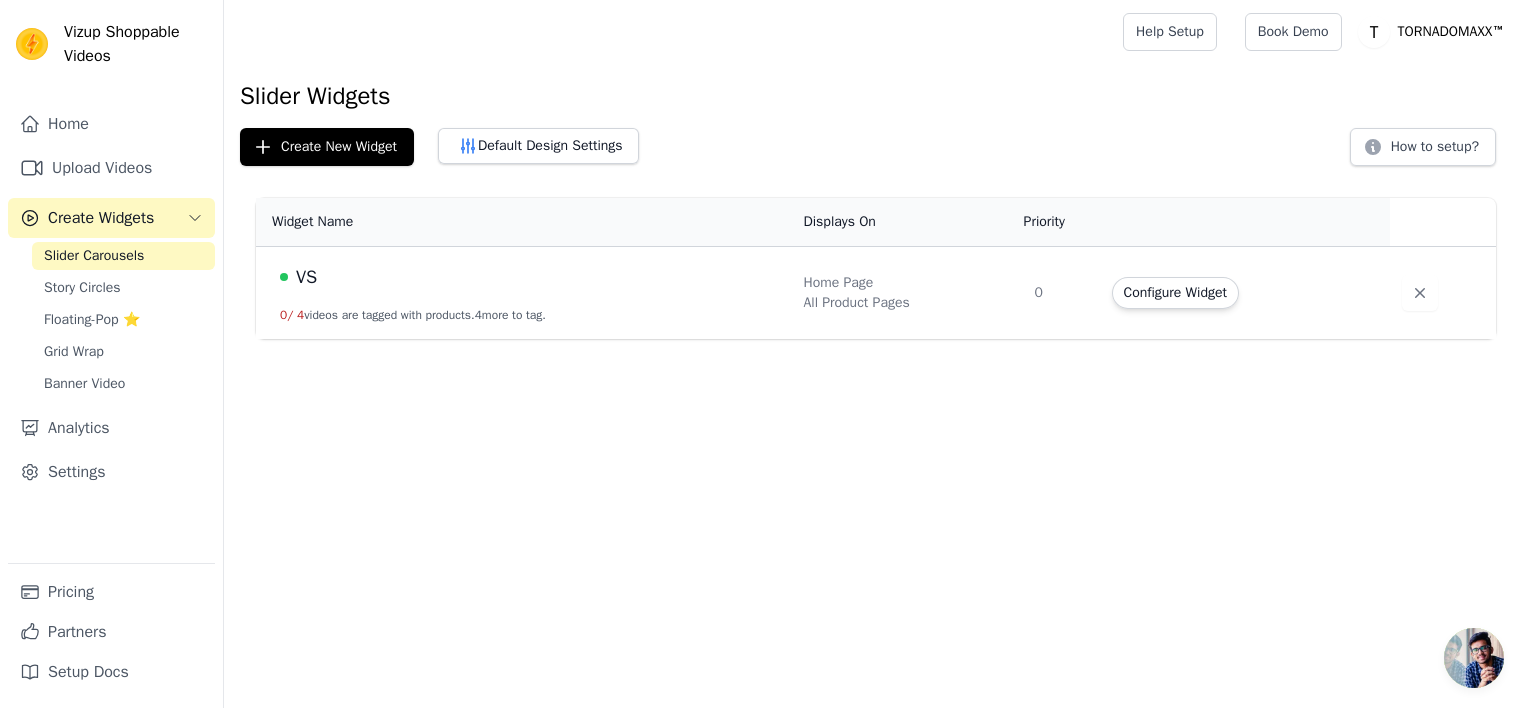click 